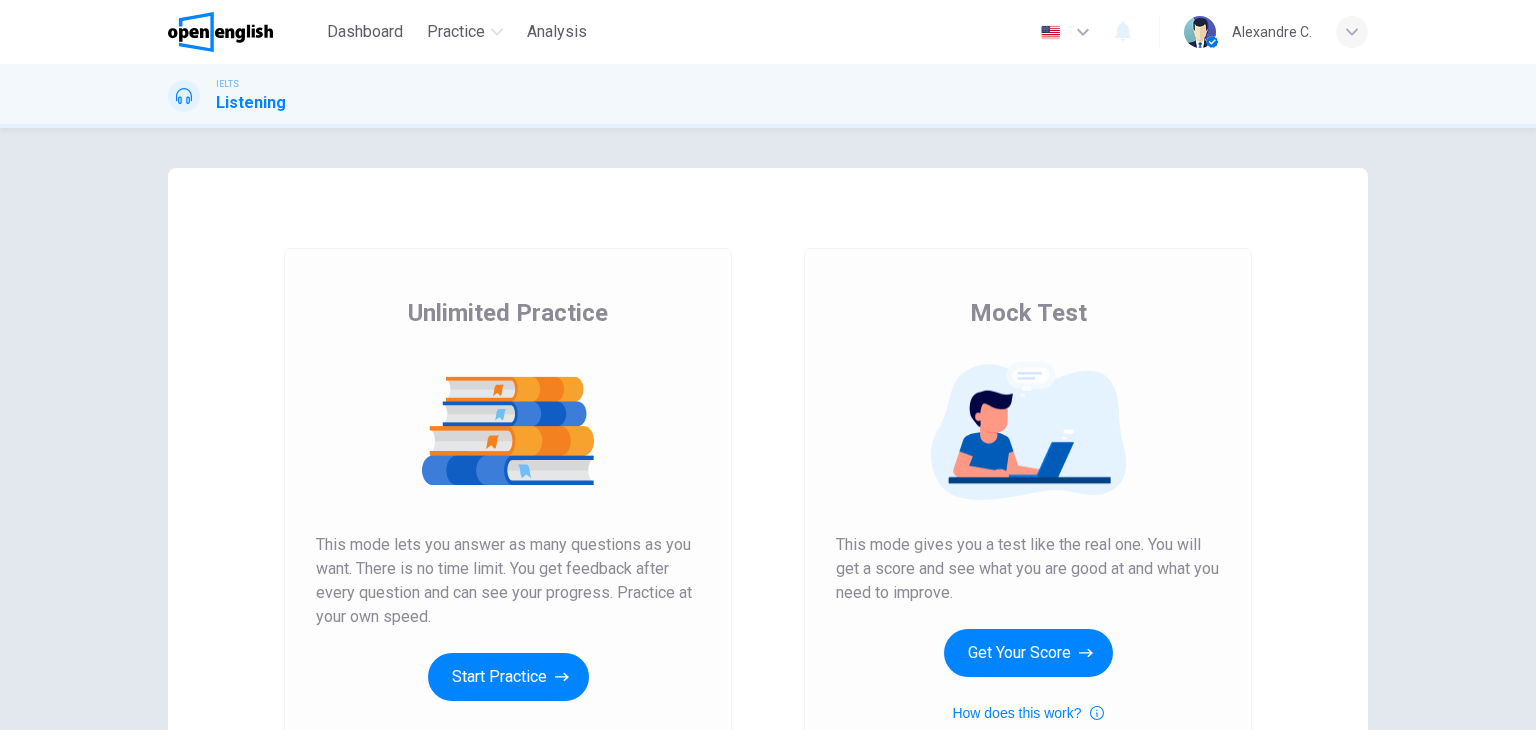 scroll, scrollTop: 0, scrollLeft: 0, axis: both 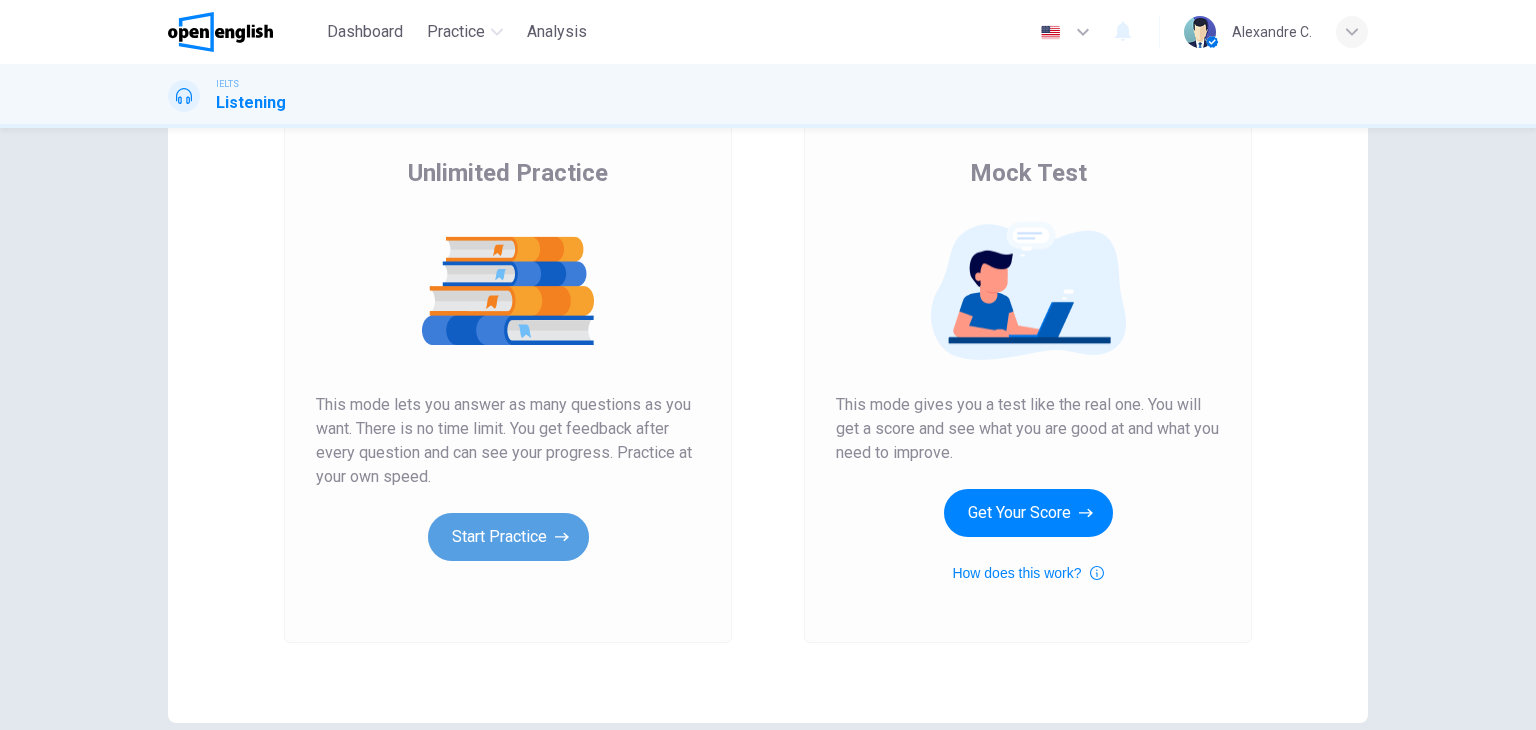 click on "Start Practice" at bounding box center (508, 537) 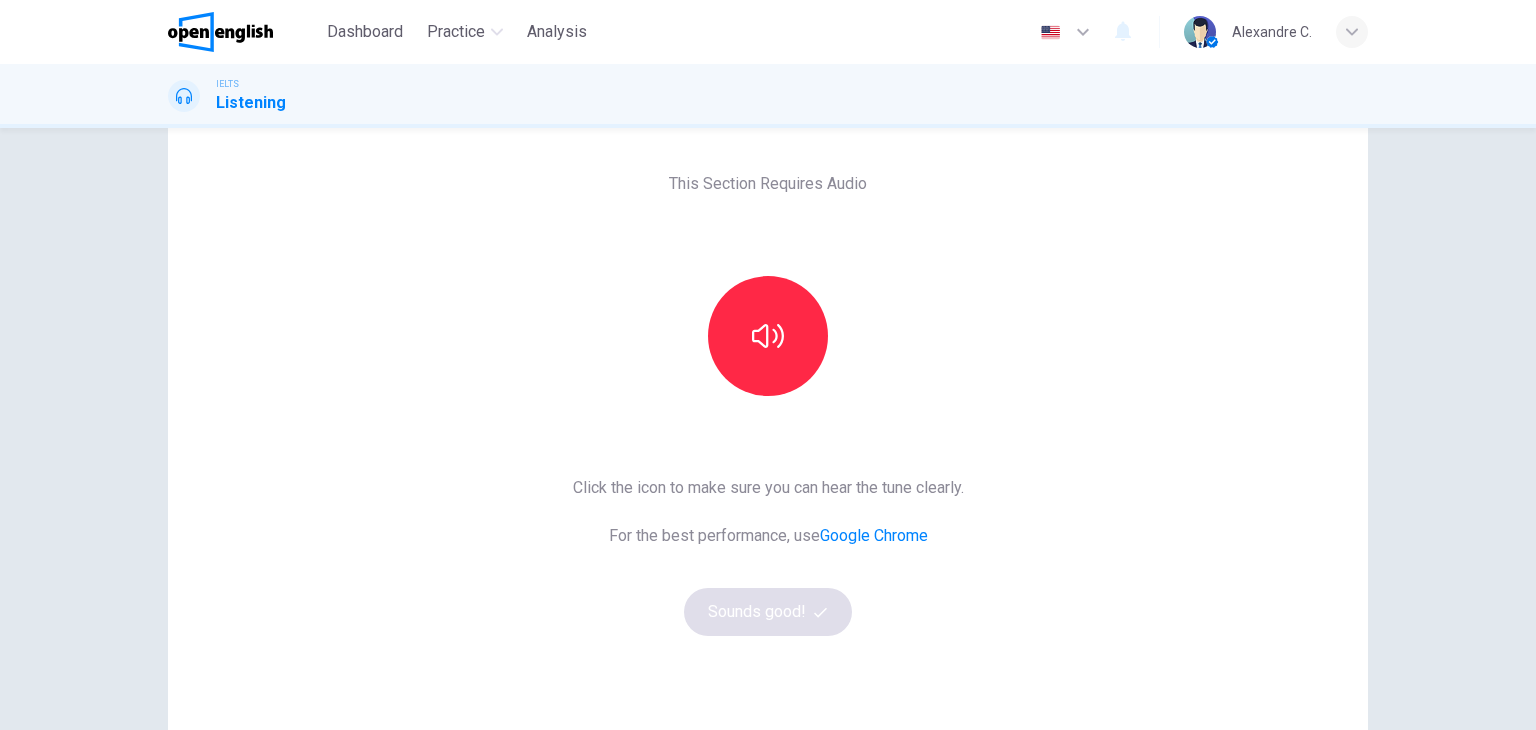 scroll, scrollTop: 86, scrollLeft: 0, axis: vertical 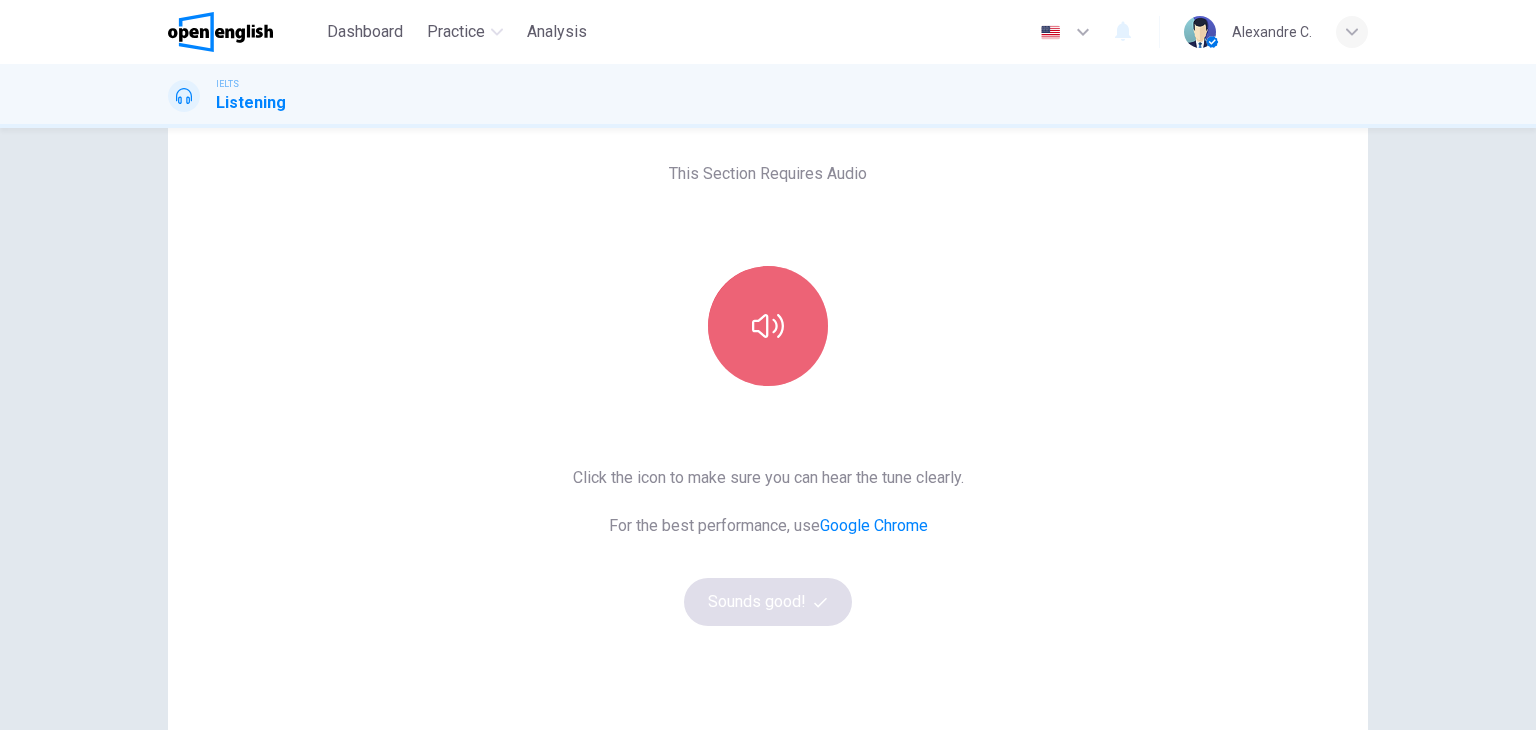 click at bounding box center [768, 326] 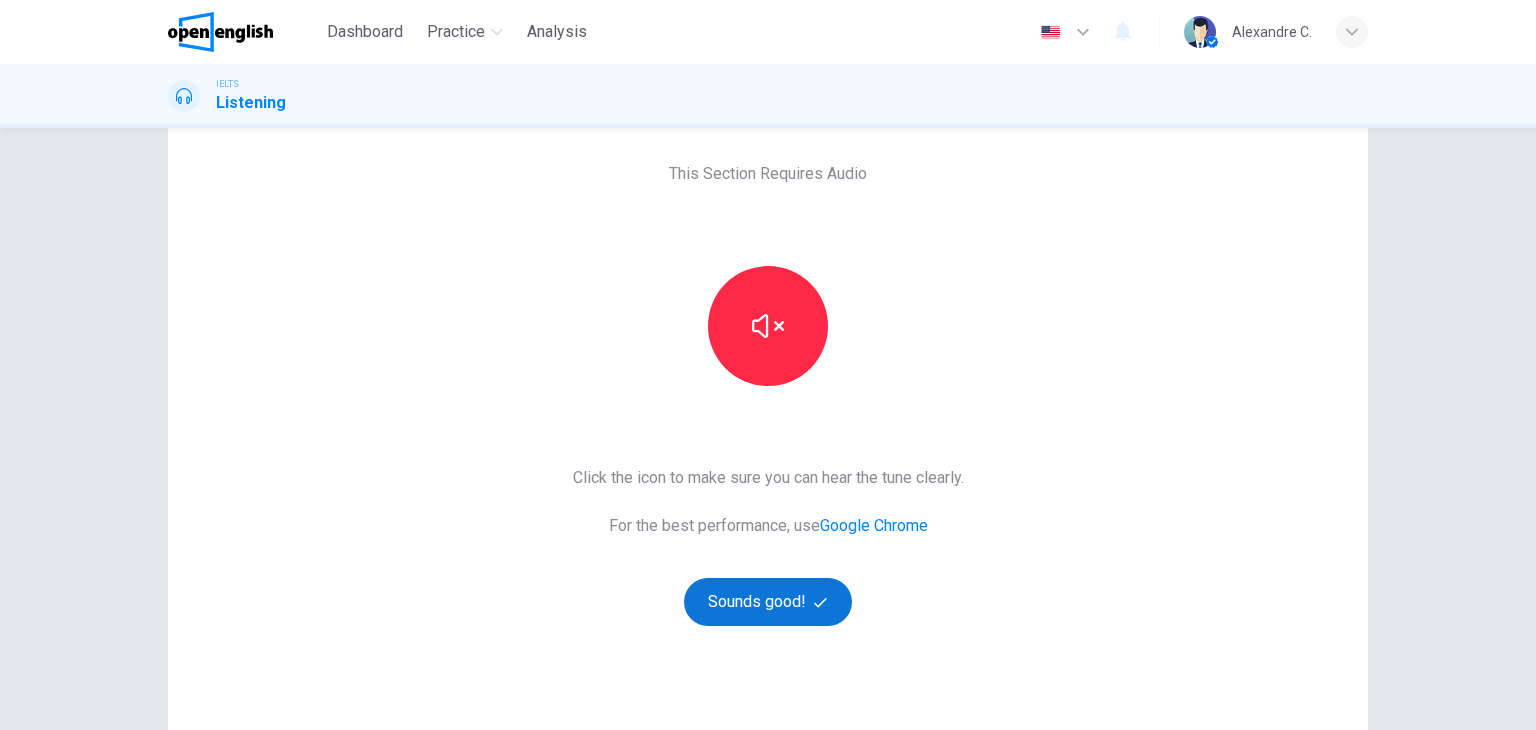 click on "Sounds good!" at bounding box center (768, 602) 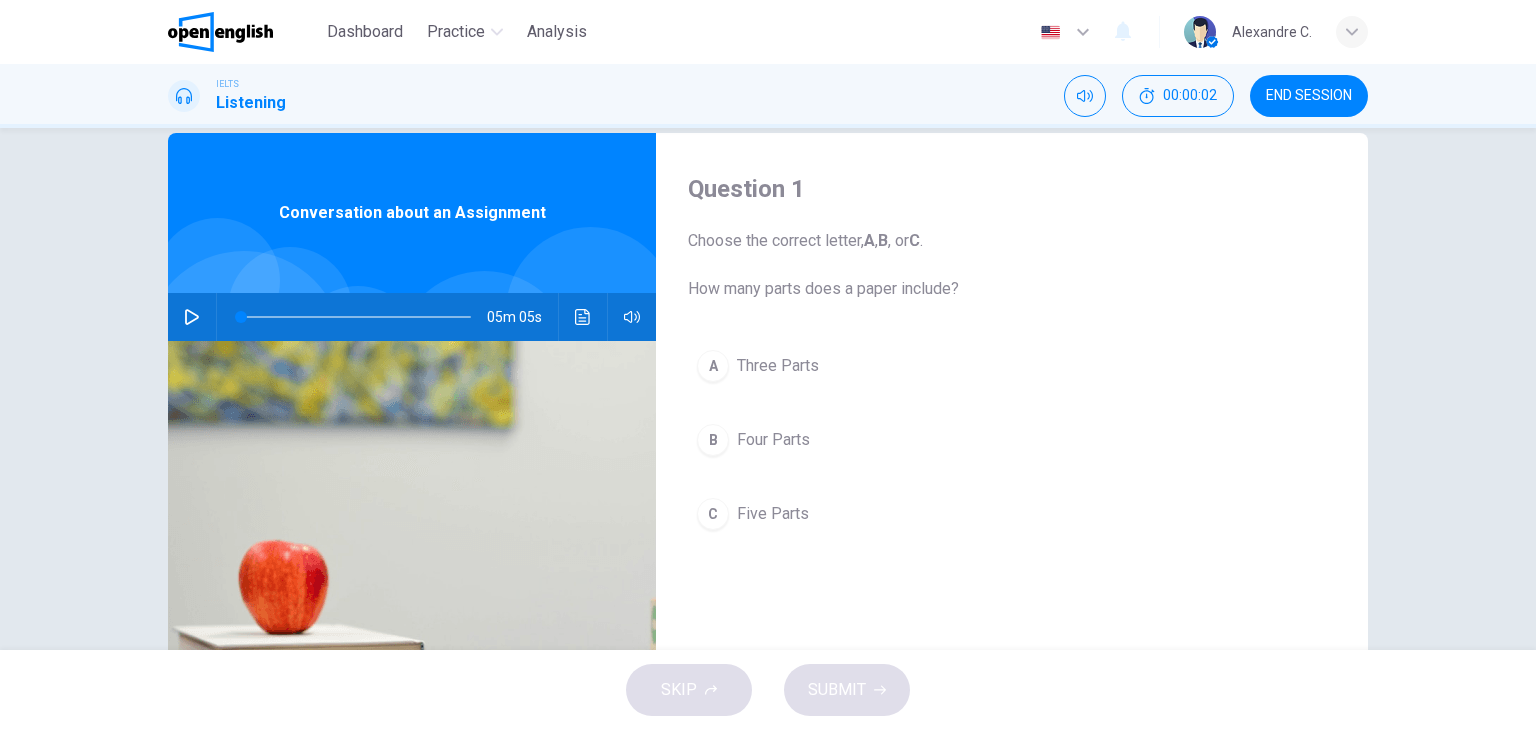 scroll, scrollTop: 38, scrollLeft: 0, axis: vertical 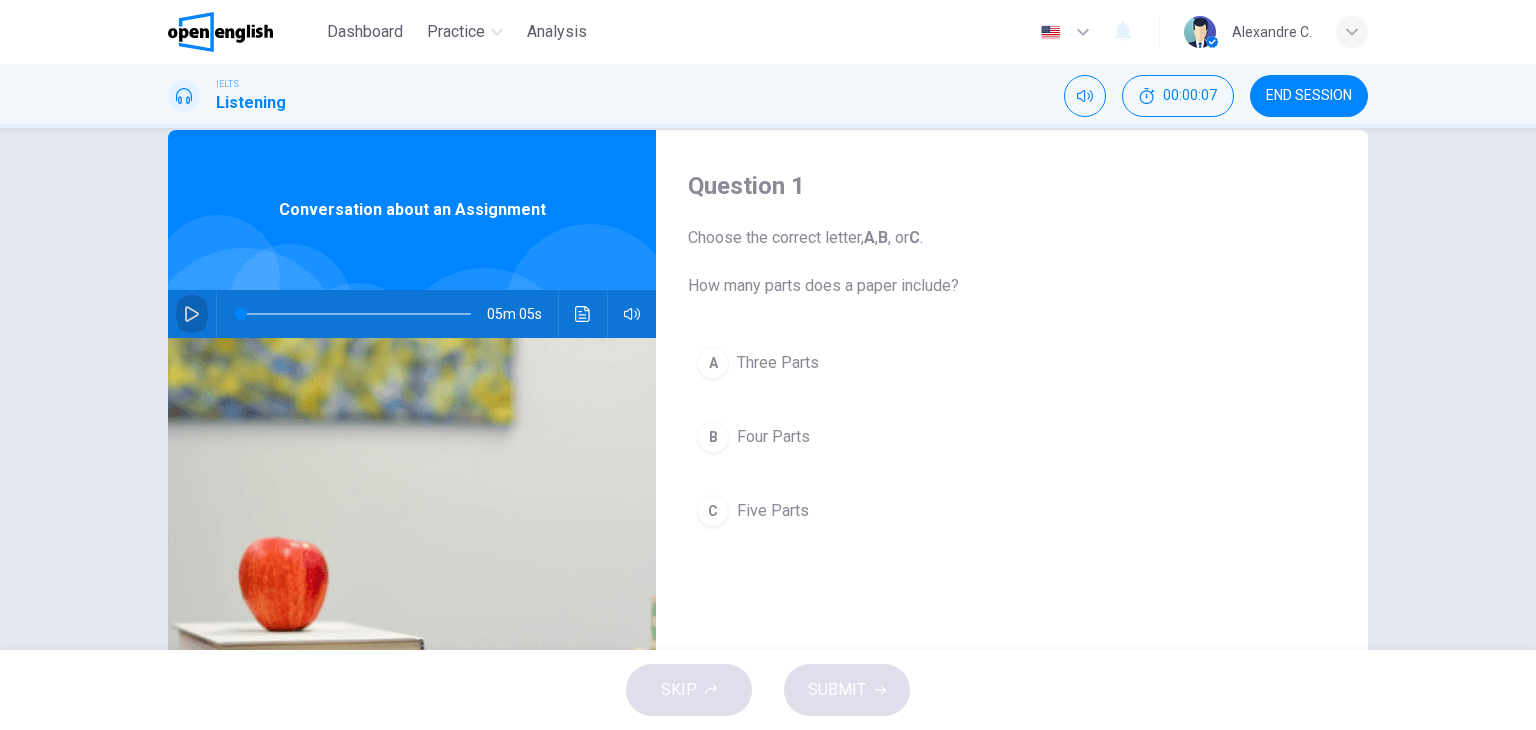 click at bounding box center [192, 314] 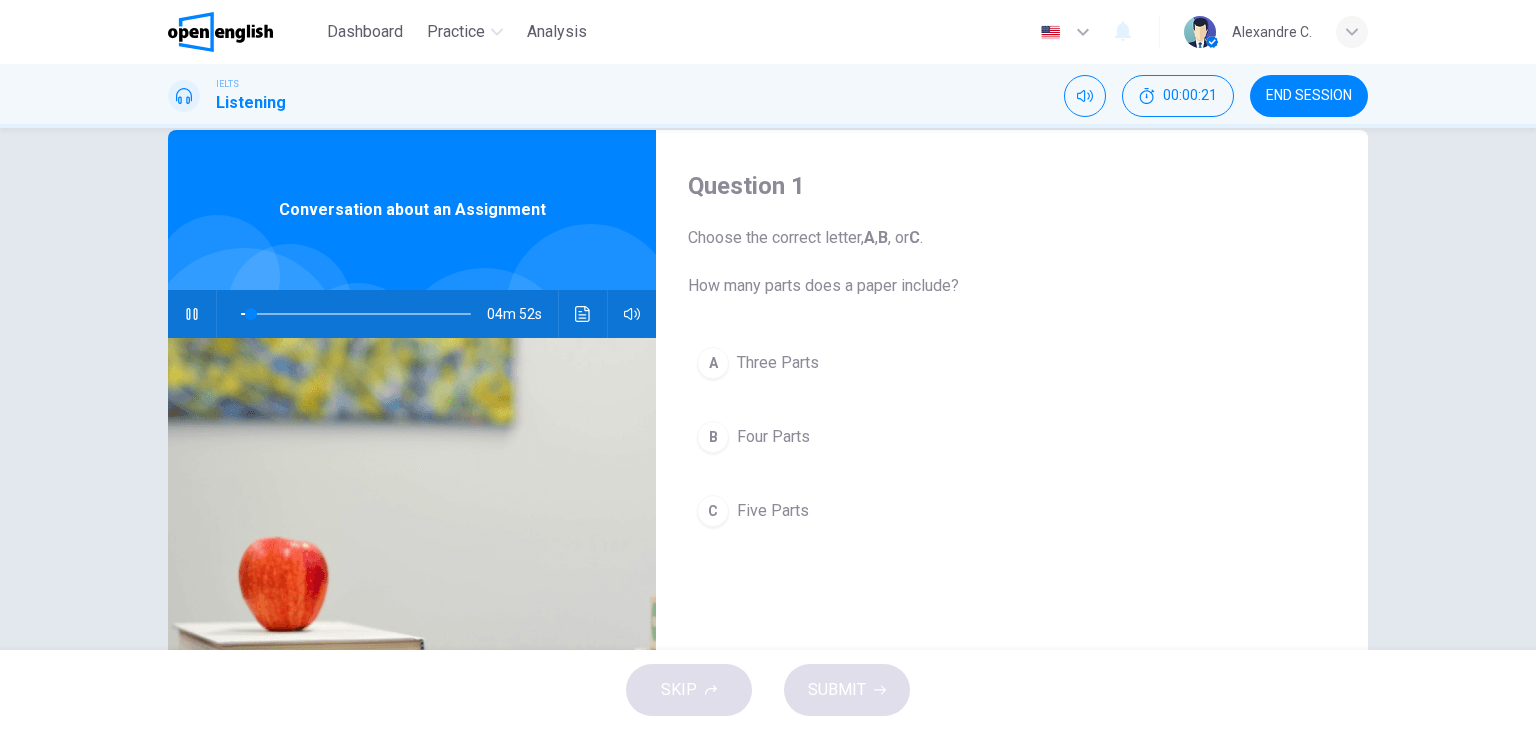 type 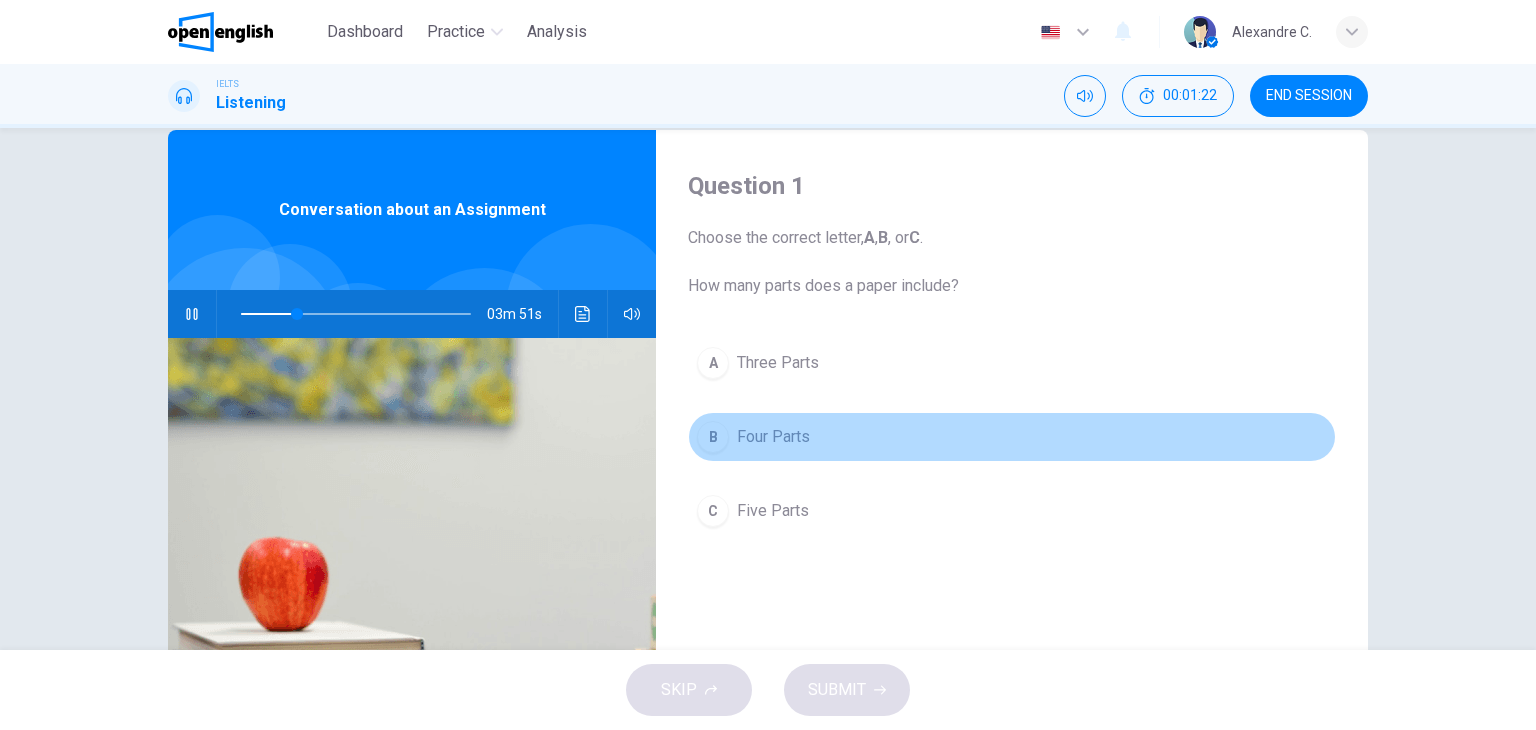 click on "B" at bounding box center [713, 363] 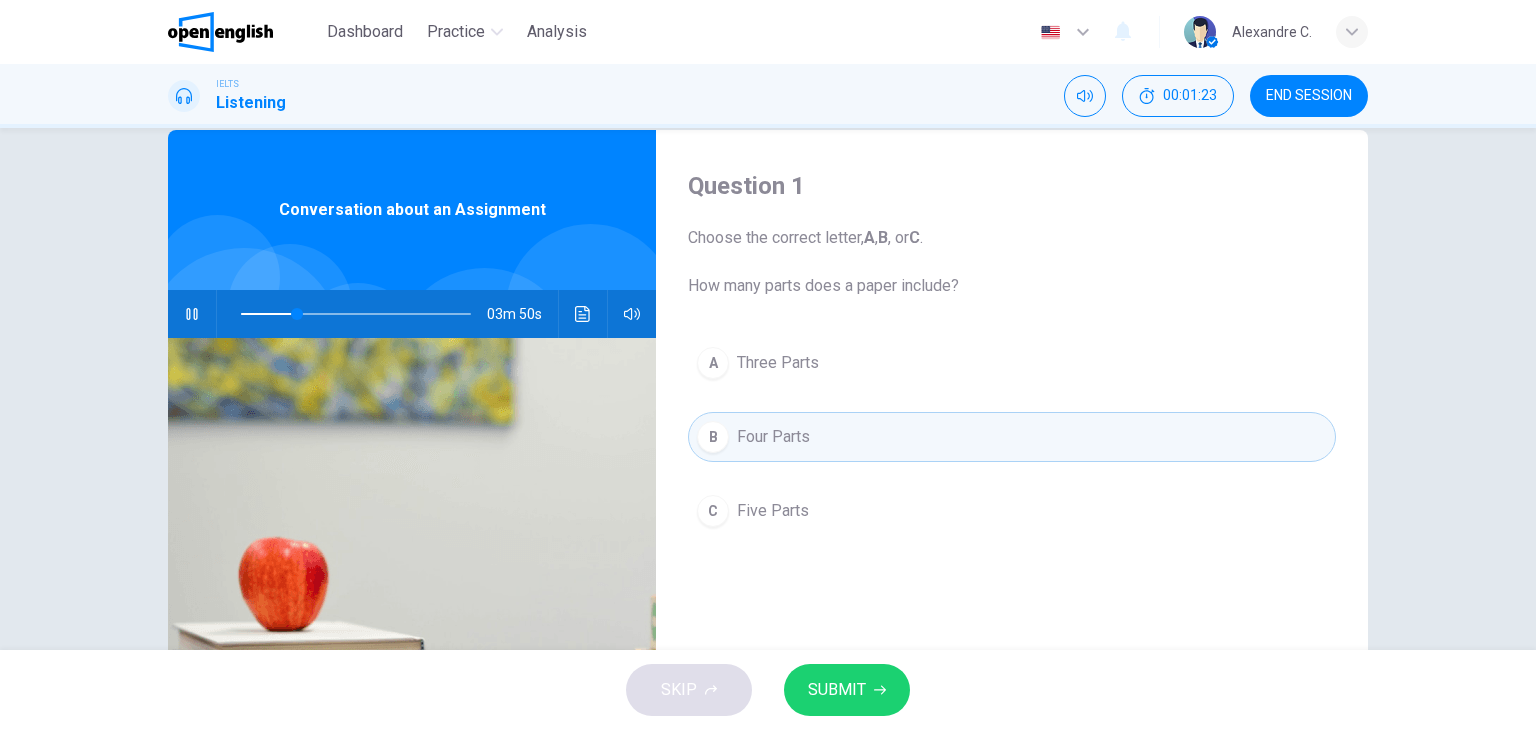 click on "SUBMIT" at bounding box center [847, 690] 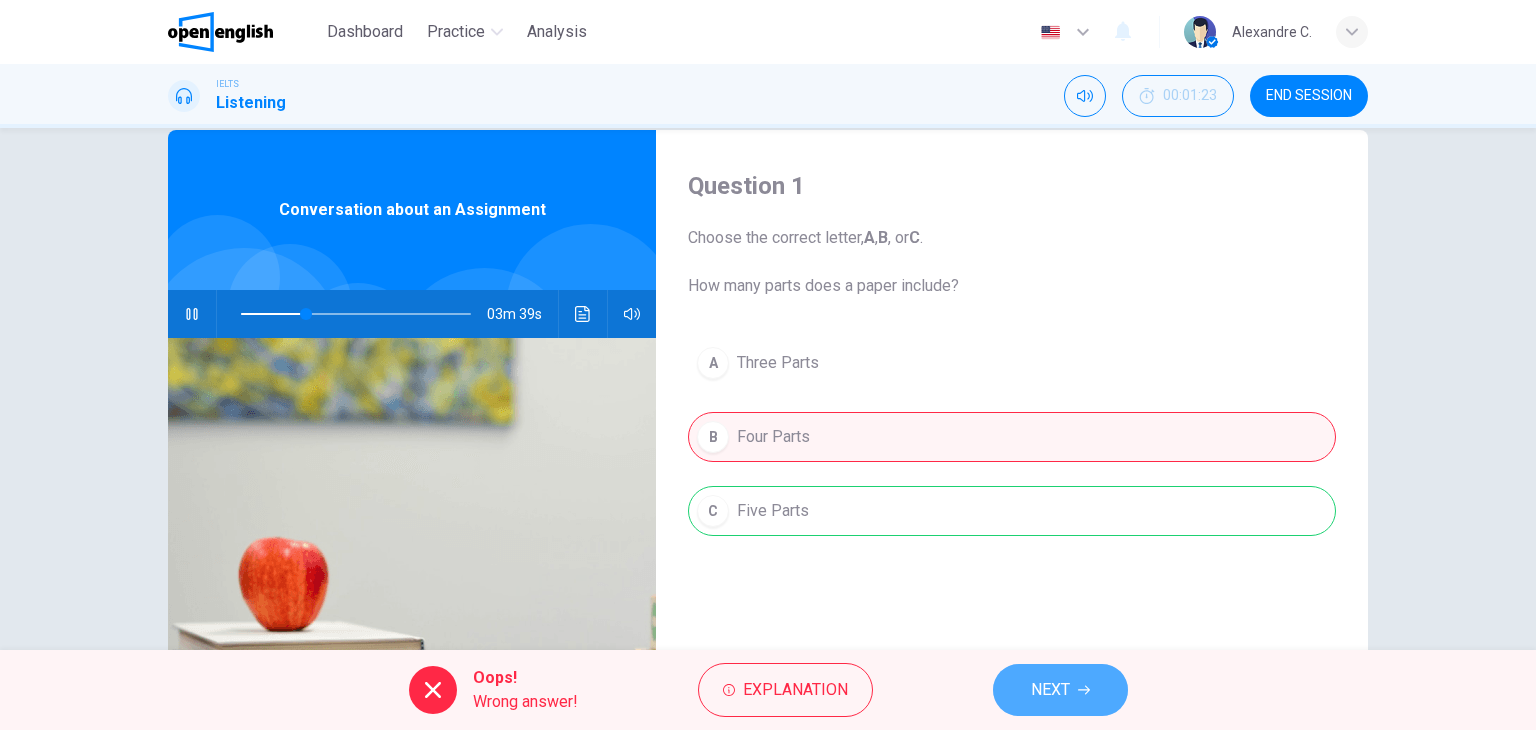 click on "NEXT" at bounding box center (1050, 690) 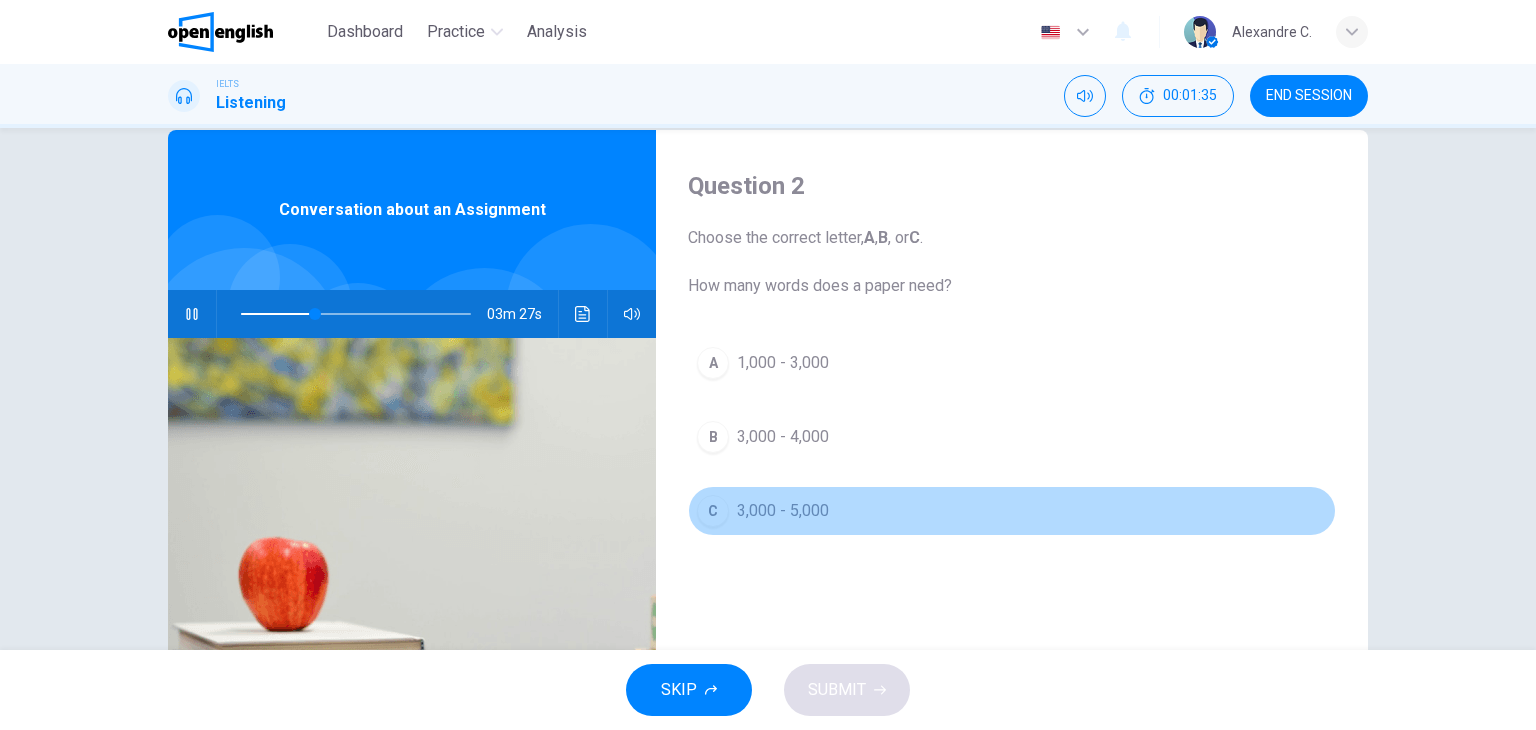 click on "C" at bounding box center [713, 363] 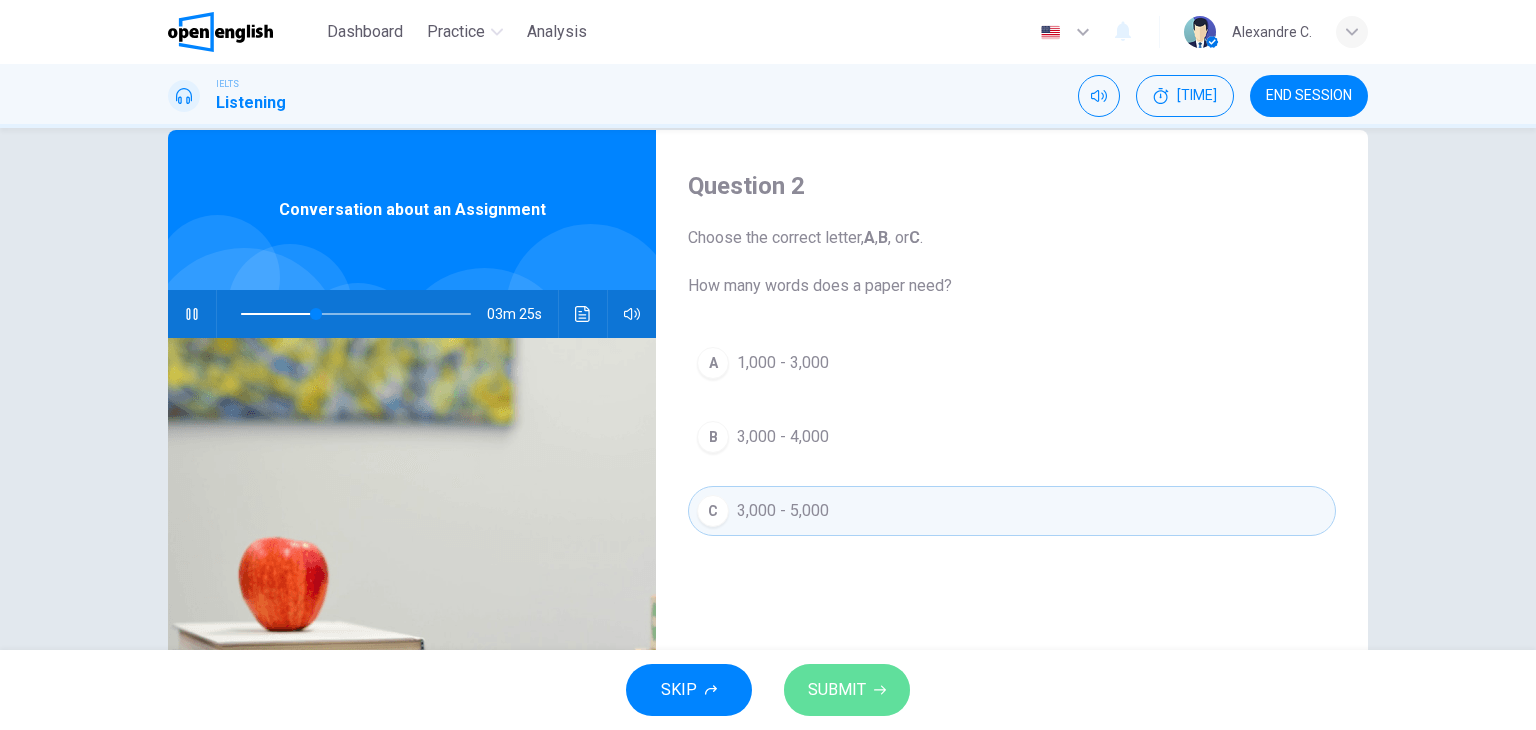 click on "SUBMIT" at bounding box center [837, 690] 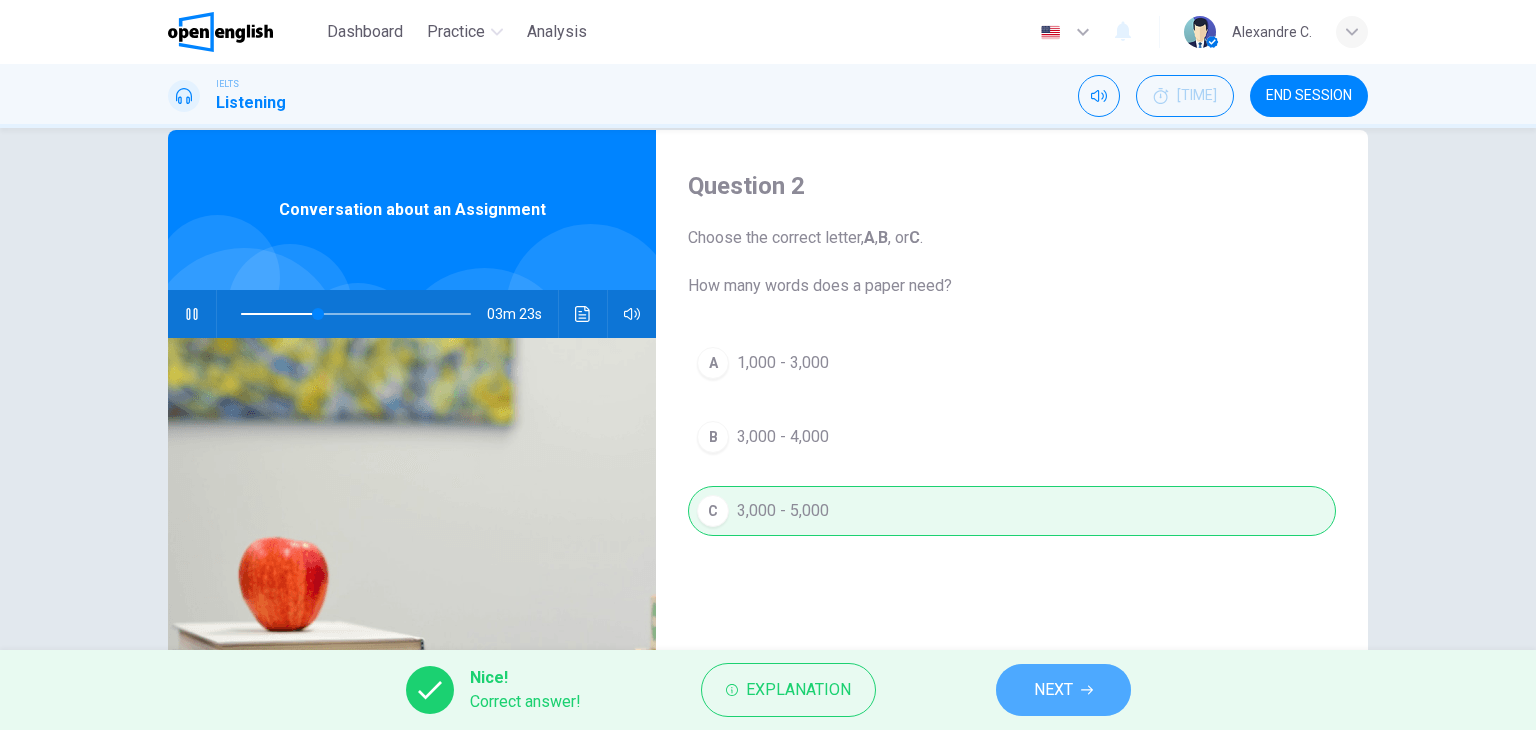 click on "NEXT" at bounding box center (1053, 690) 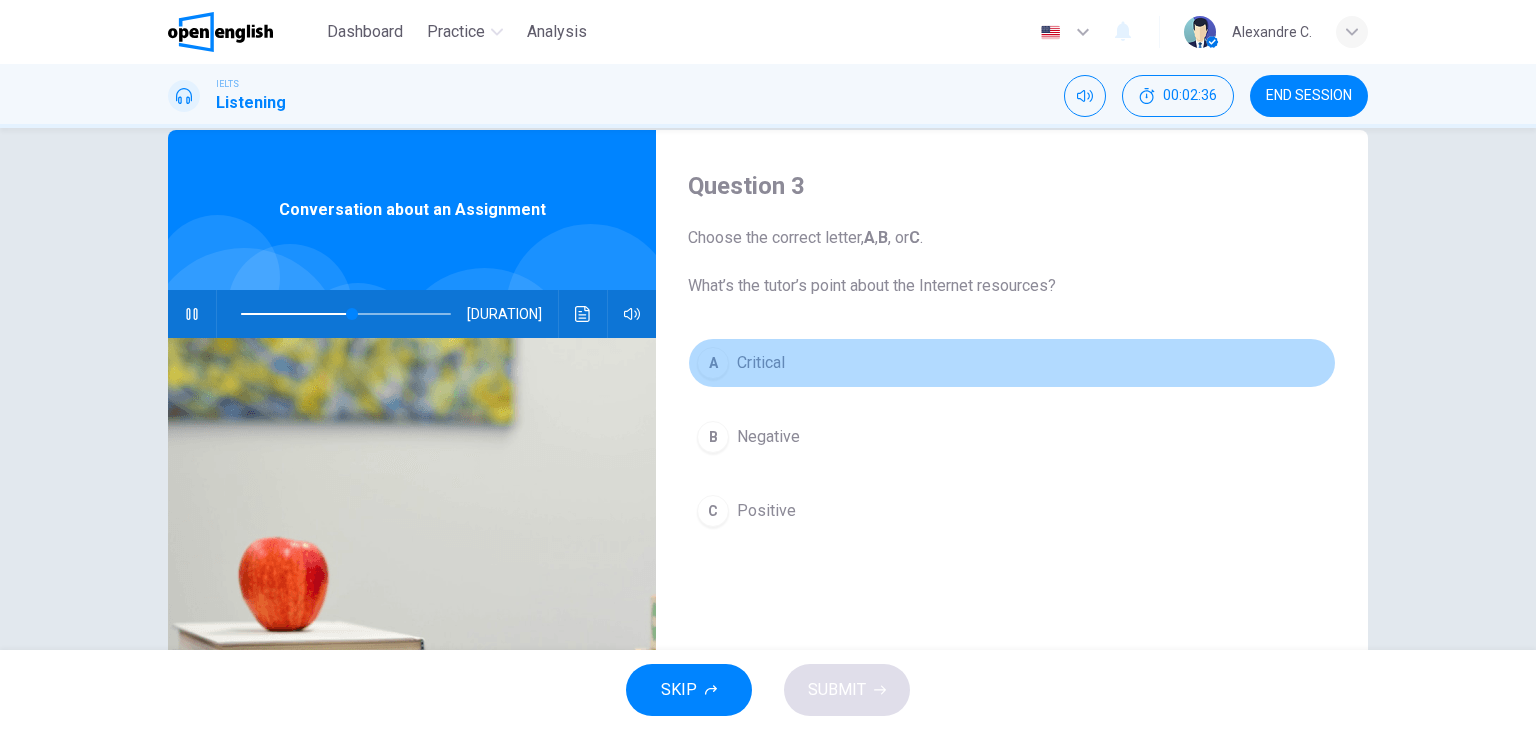 click on "A" at bounding box center (713, 363) 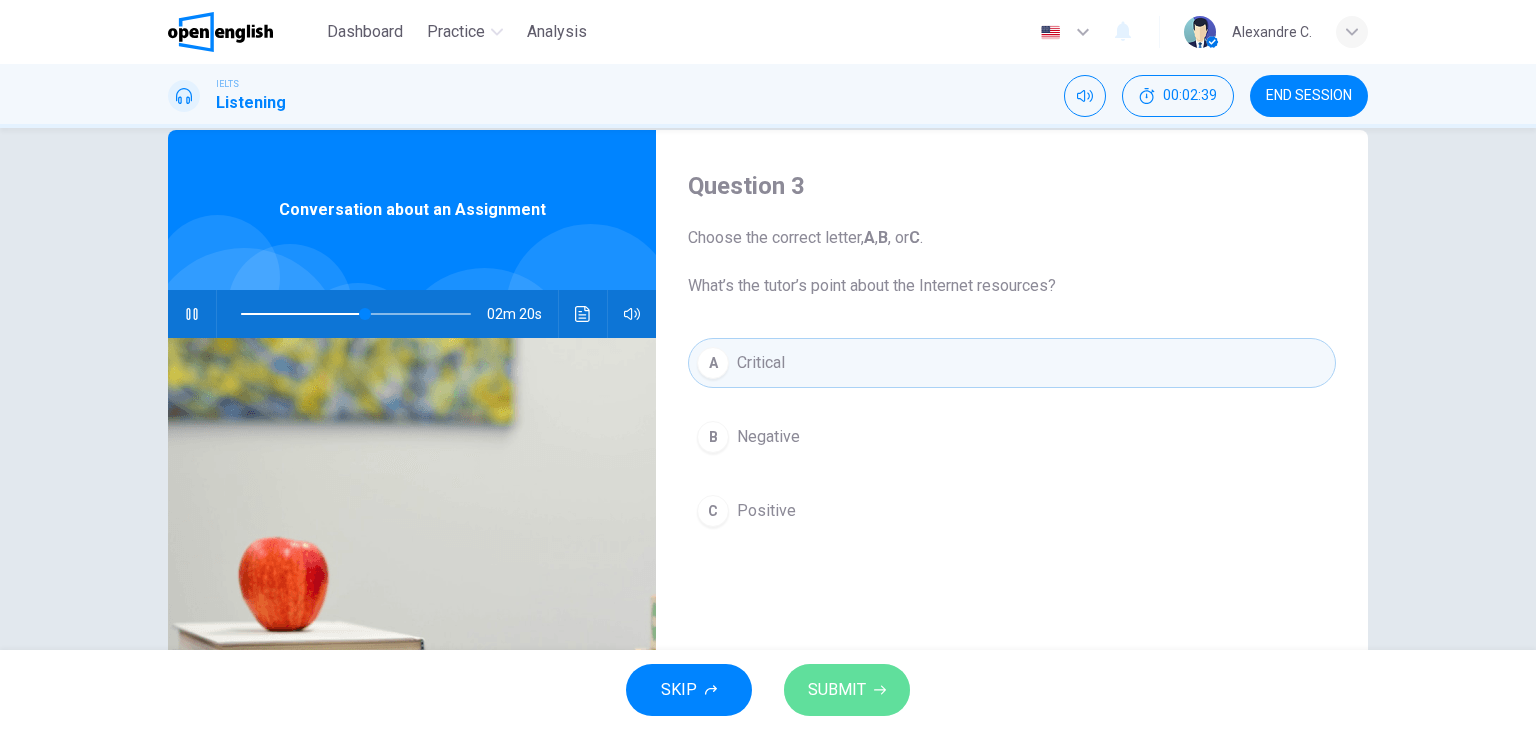click on "SUBMIT" at bounding box center [837, 690] 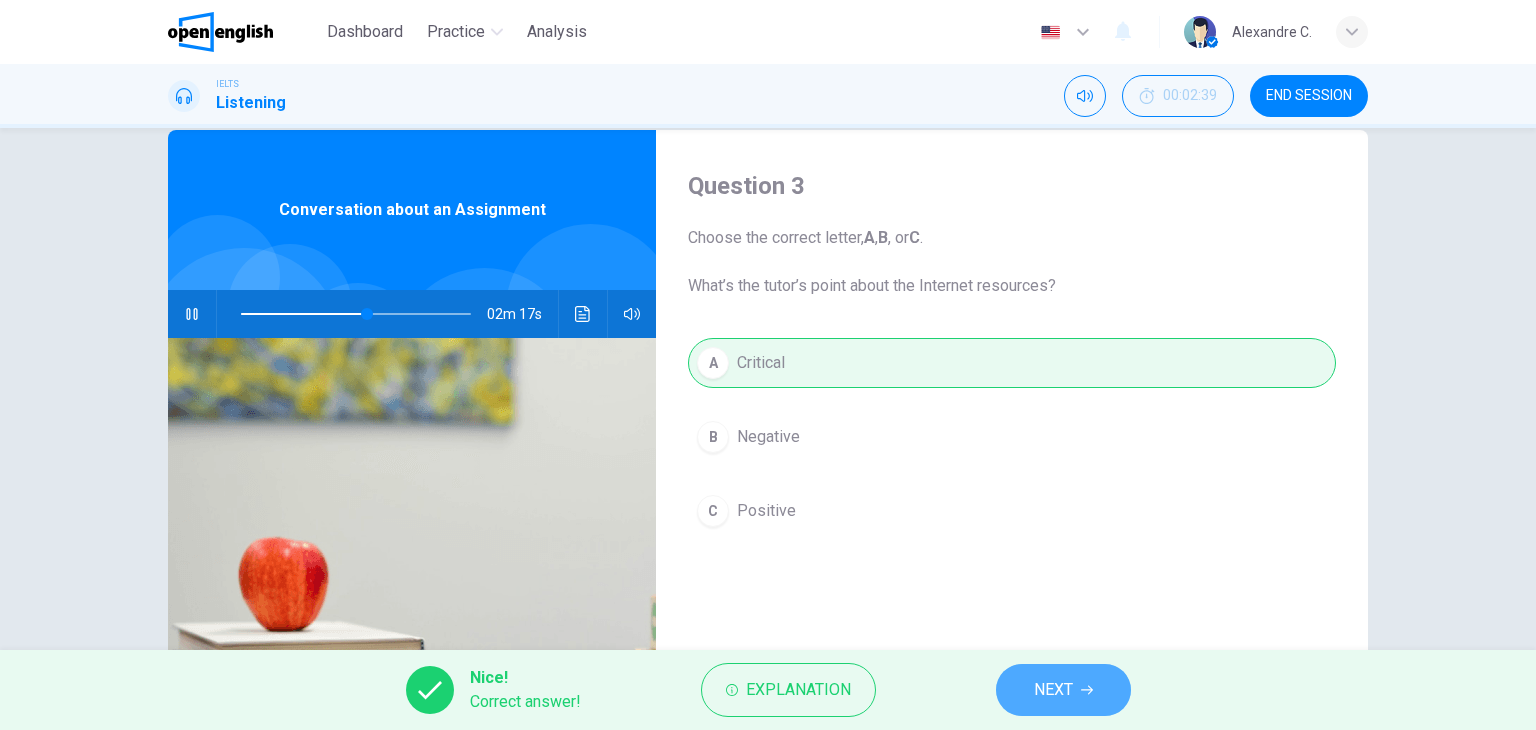 click on "NEXT" at bounding box center [1053, 690] 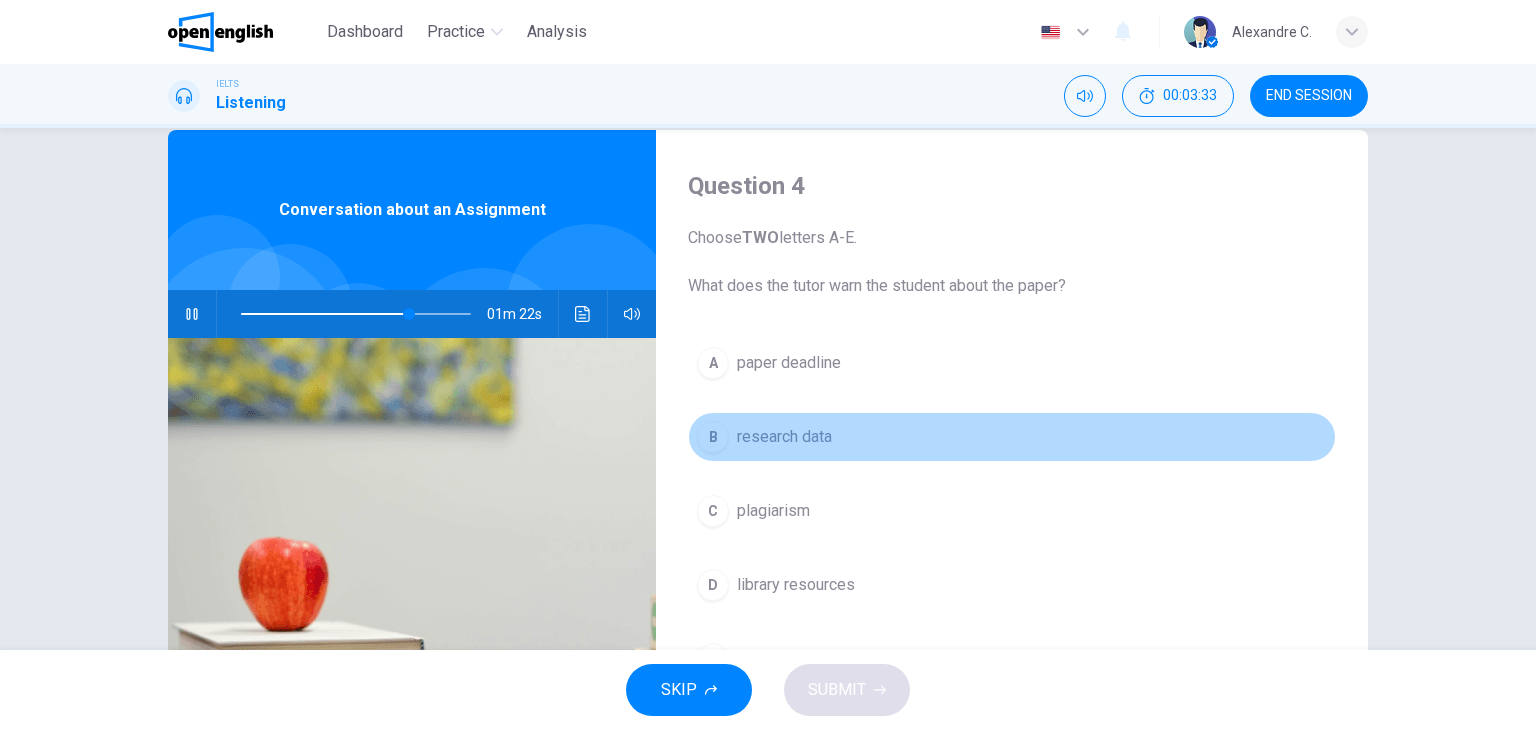 click on "research data" at bounding box center [789, 363] 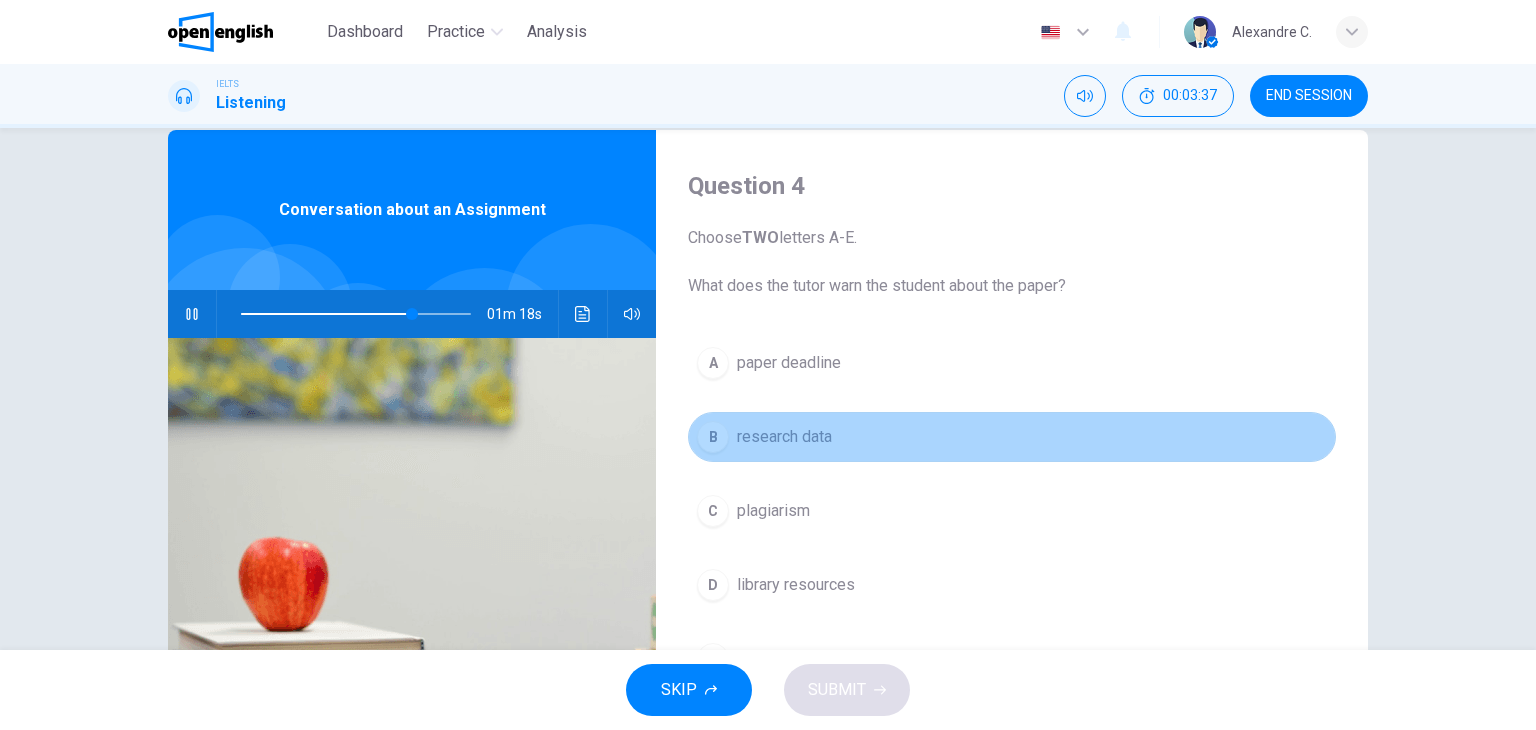click on "B" at bounding box center (713, 437) 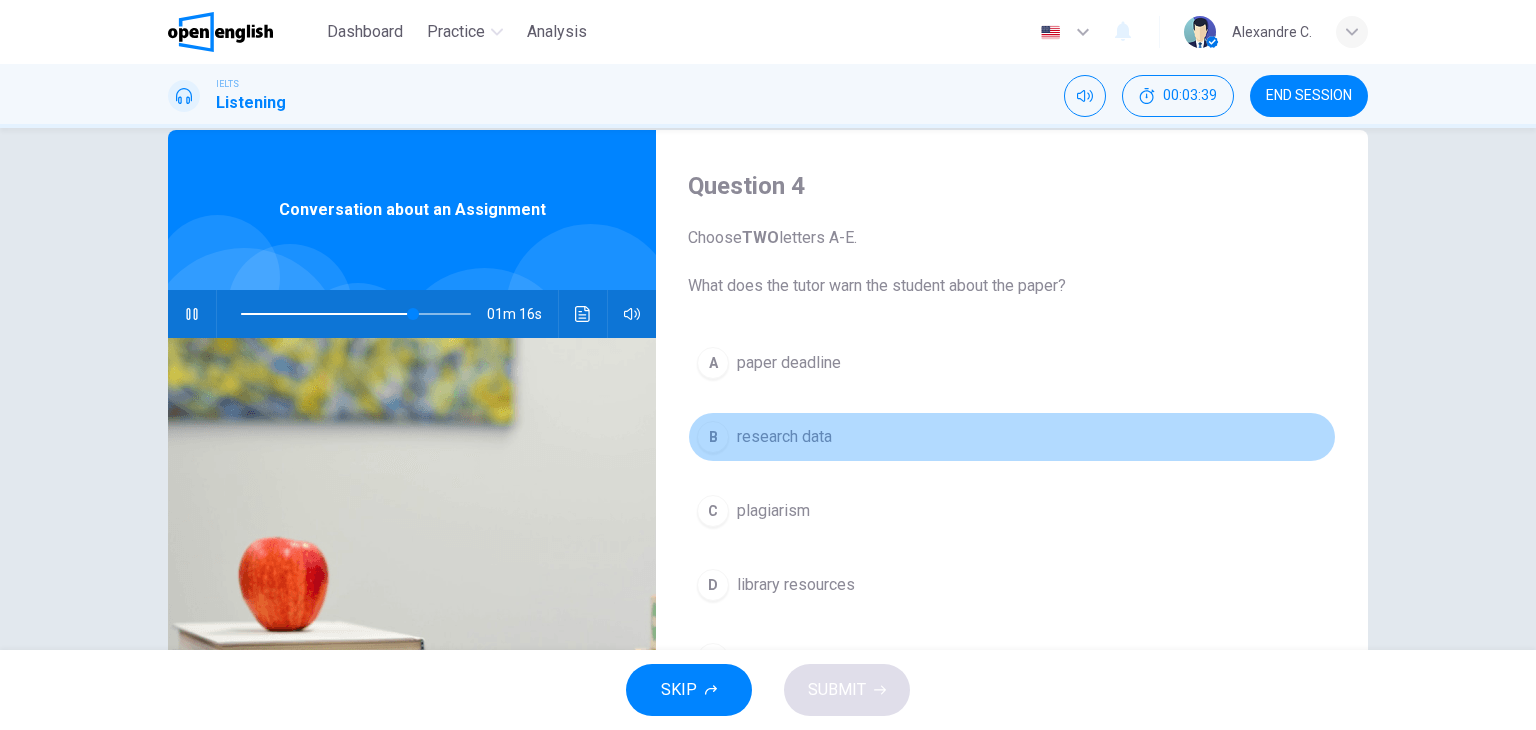click on "B" at bounding box center [713, 363] 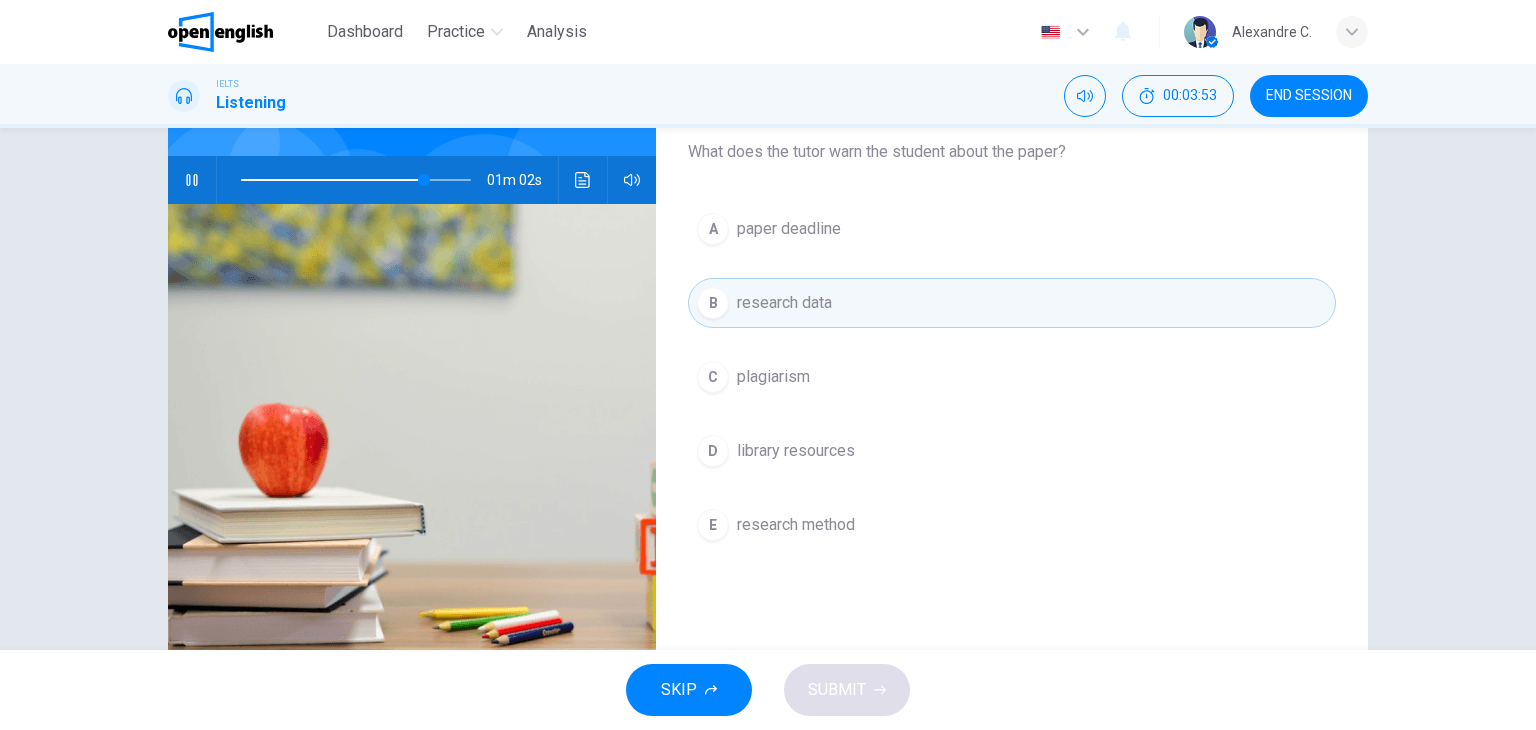 scroll, scrollTop: 172, scrollLeft: 0, axis: vertical 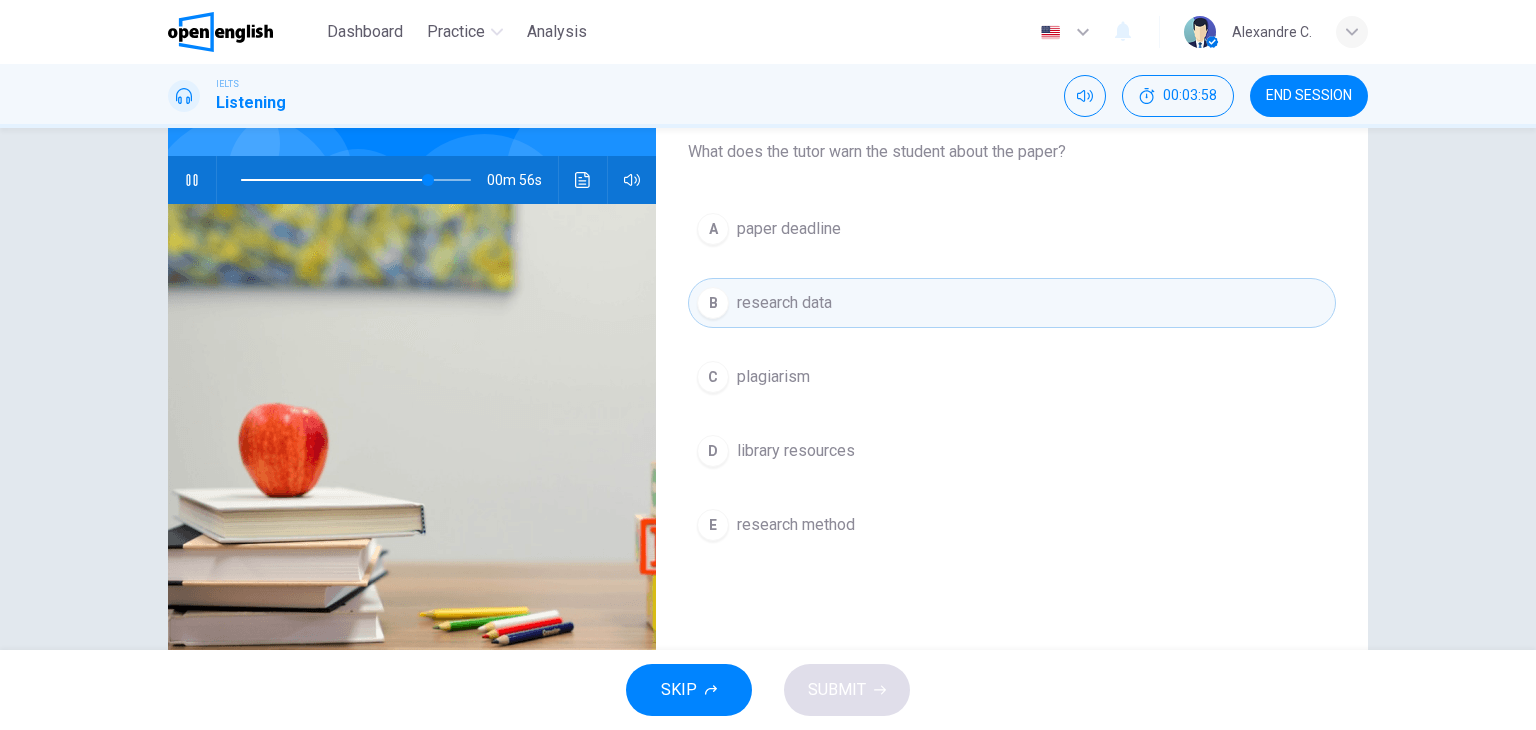 click on "plagiarism" at bounding box center [789, 229] 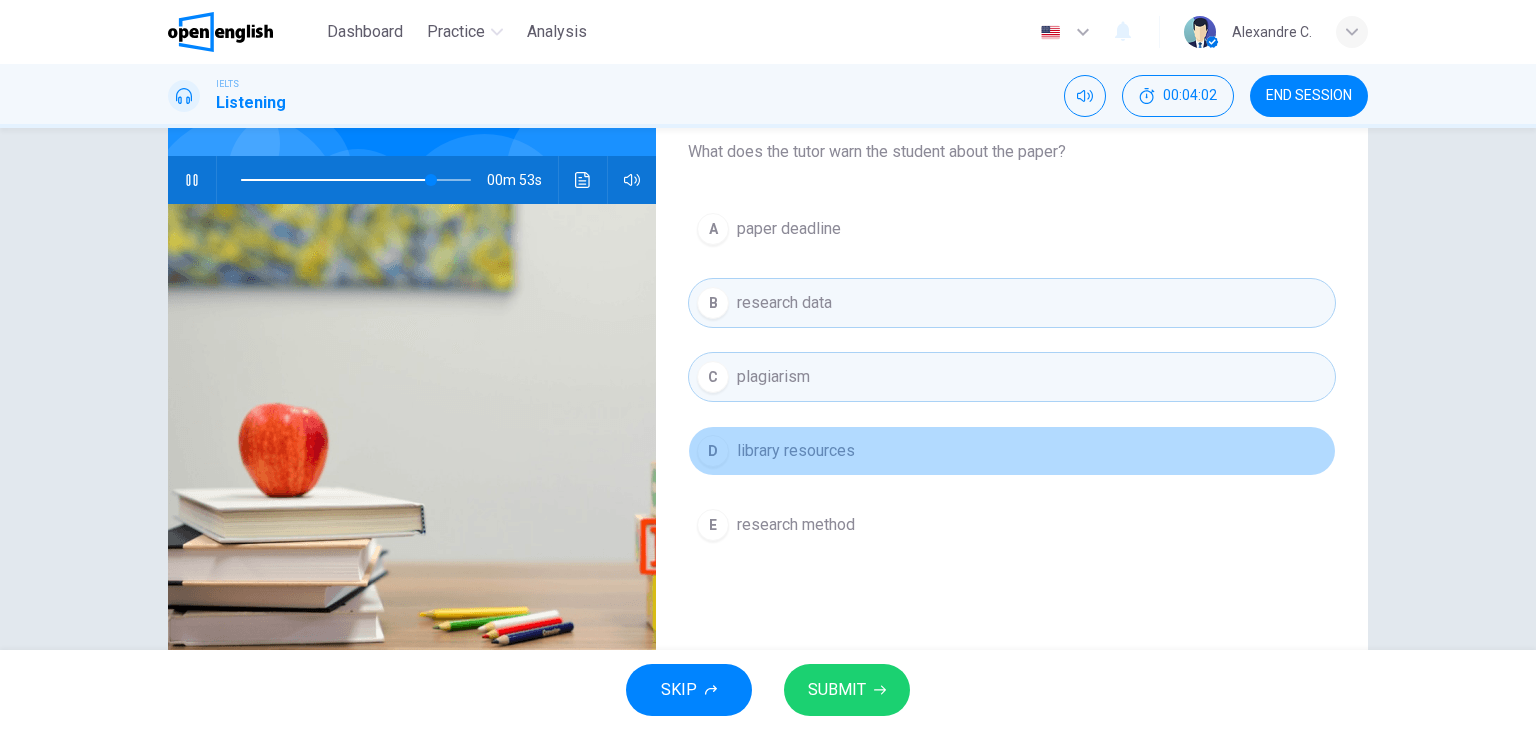 click on "library resources" at bounding box center (789, 229) 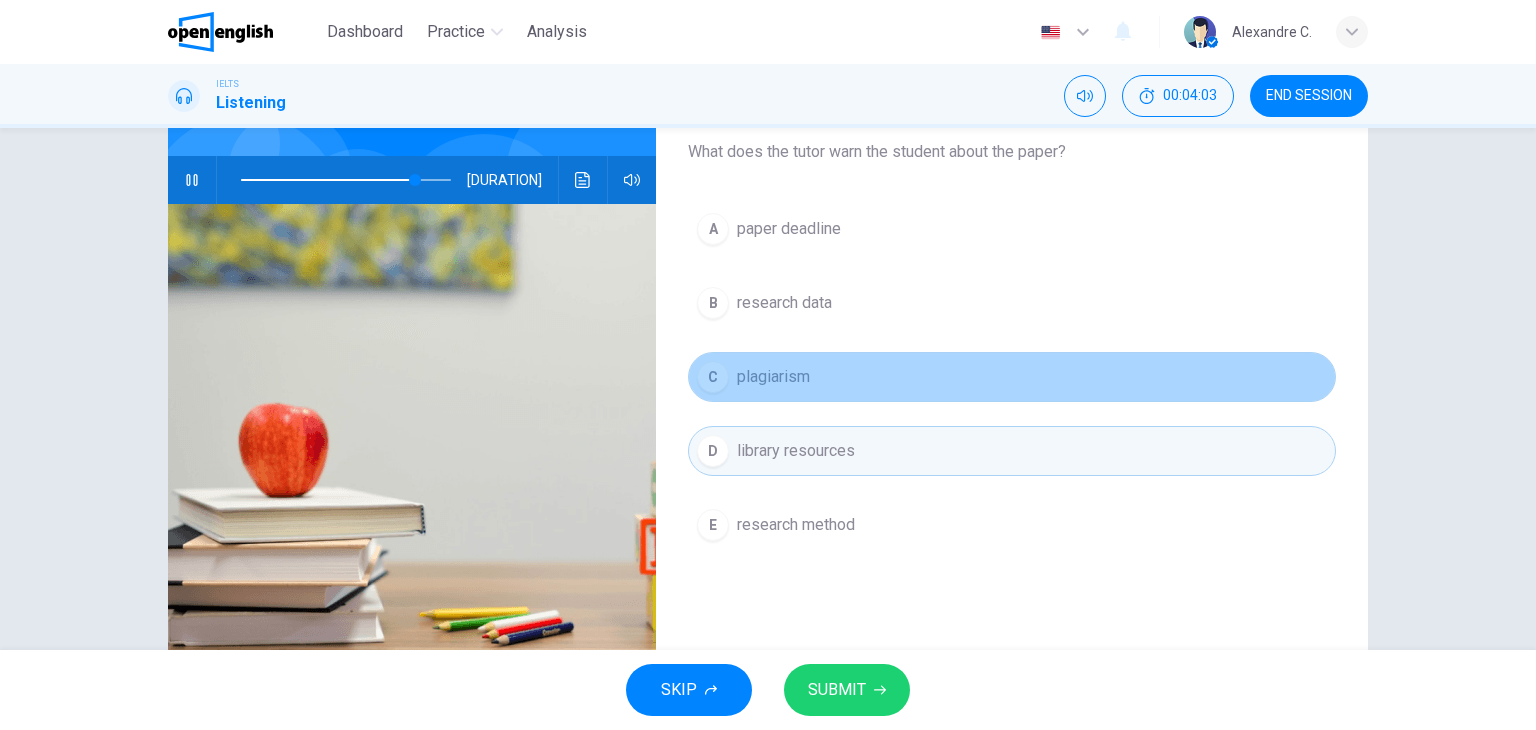 click on "plagiarism" at bounding box center [773, 377] 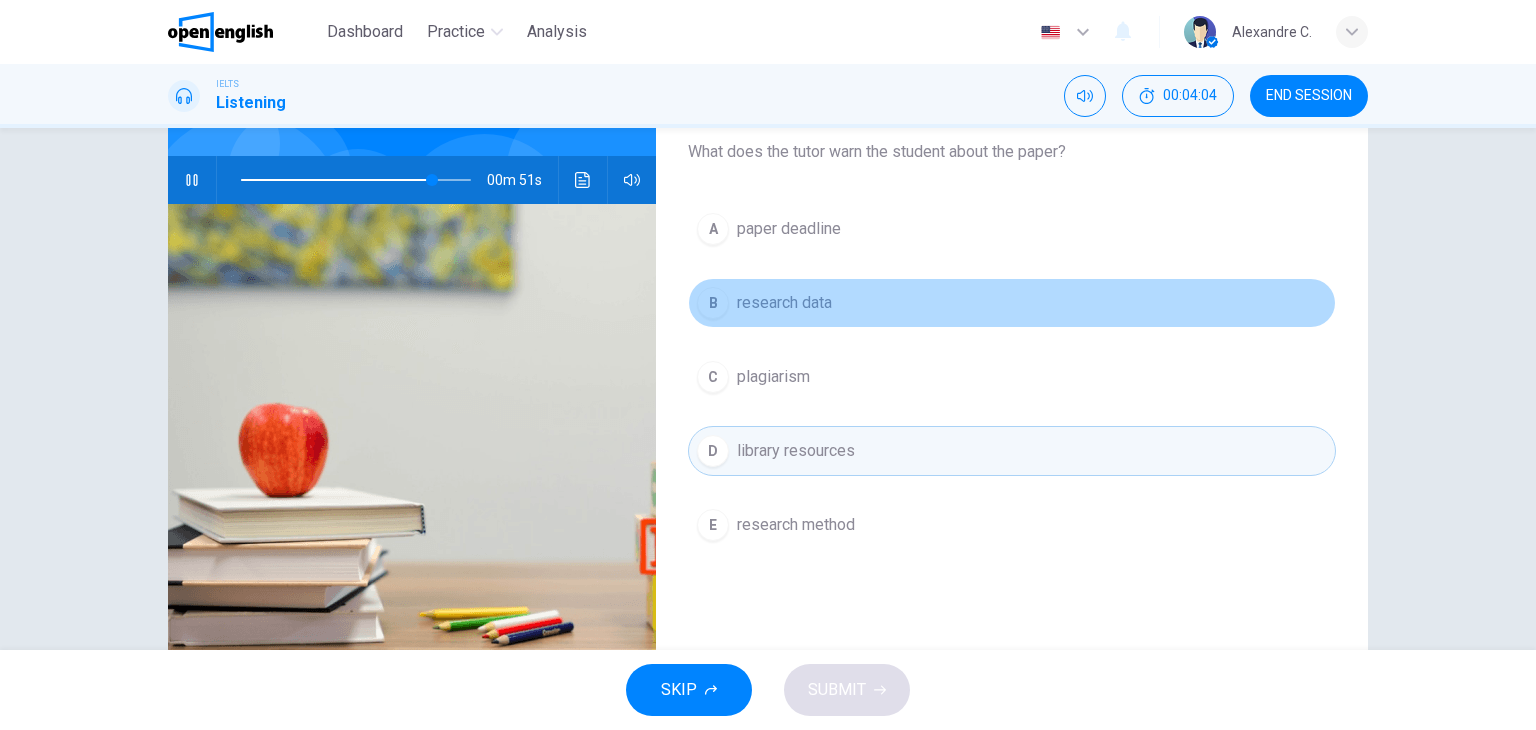 click on "research data" at bounding box center (789, 229) 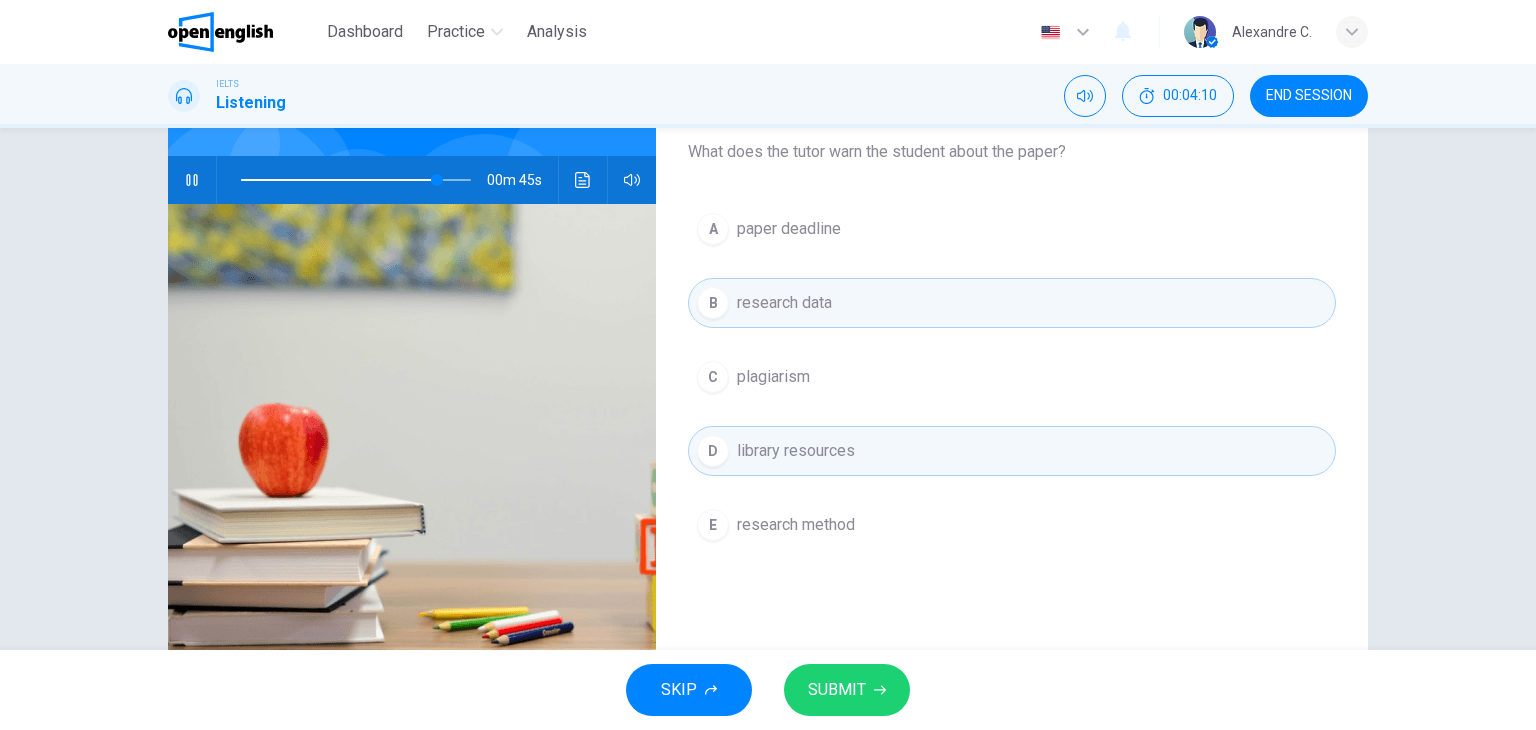 click on "SUBMIT" at bounding box center [837, 690] 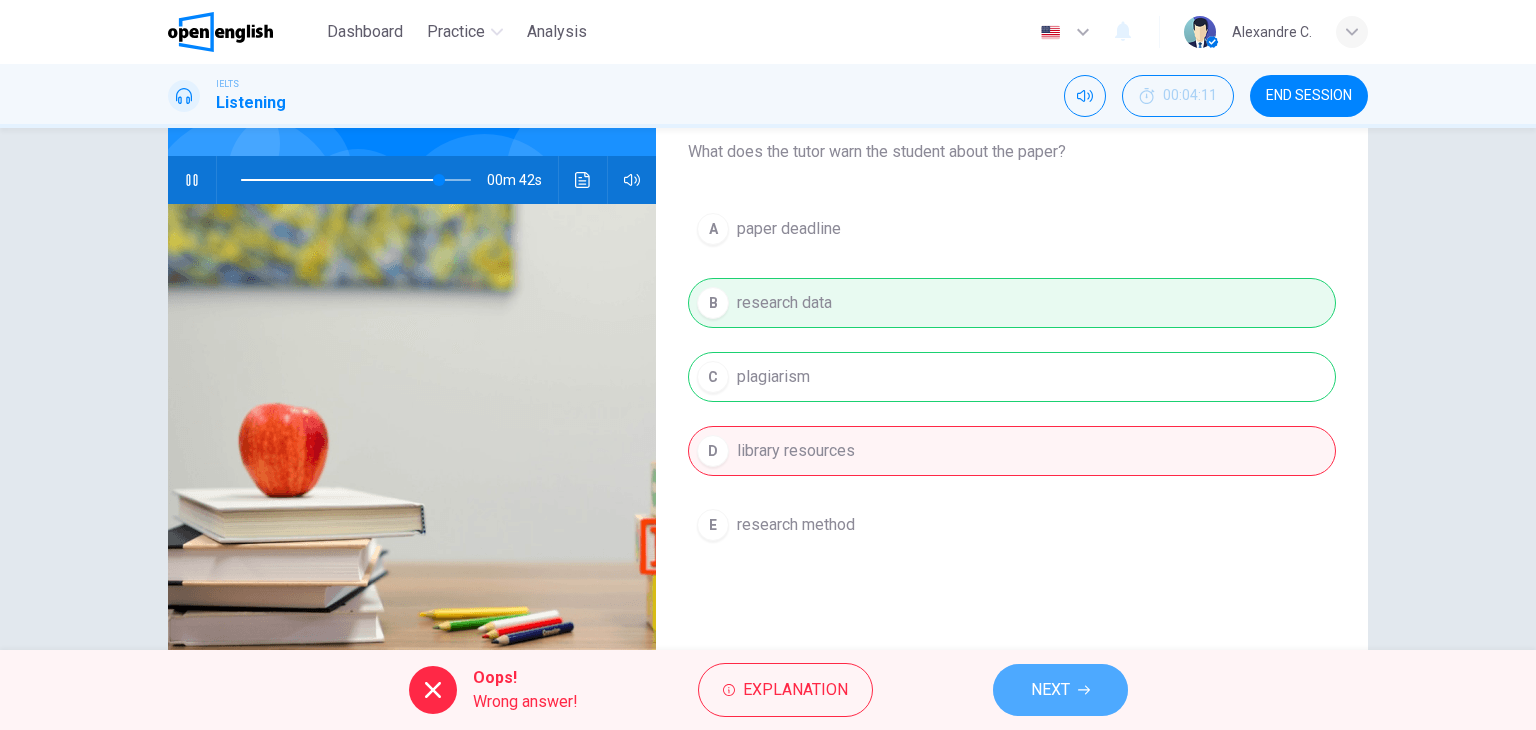 click on "NEXT" at bounding box center [1060, 690] 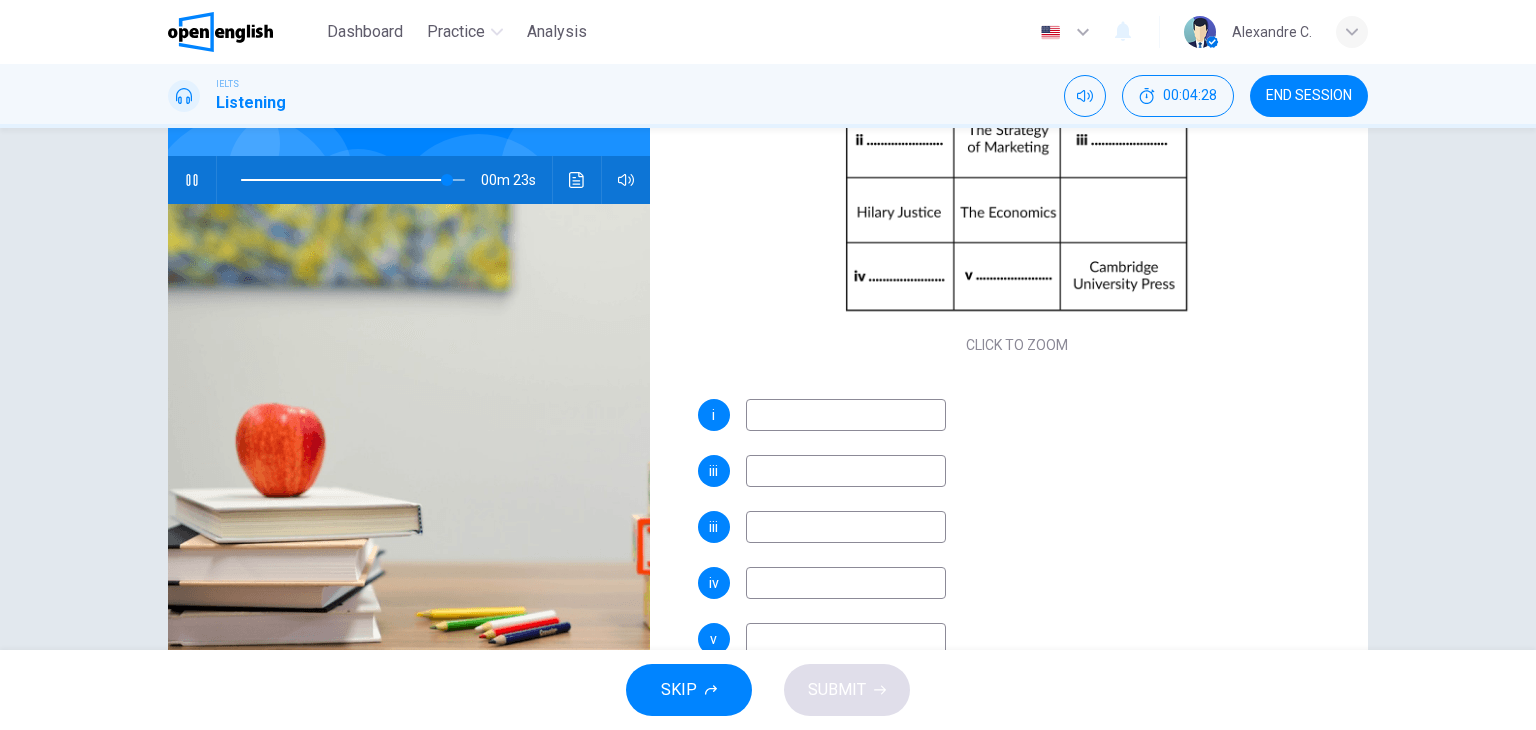 scroll, scrollTop: 229, scrollLeft: 0, axis: vertical 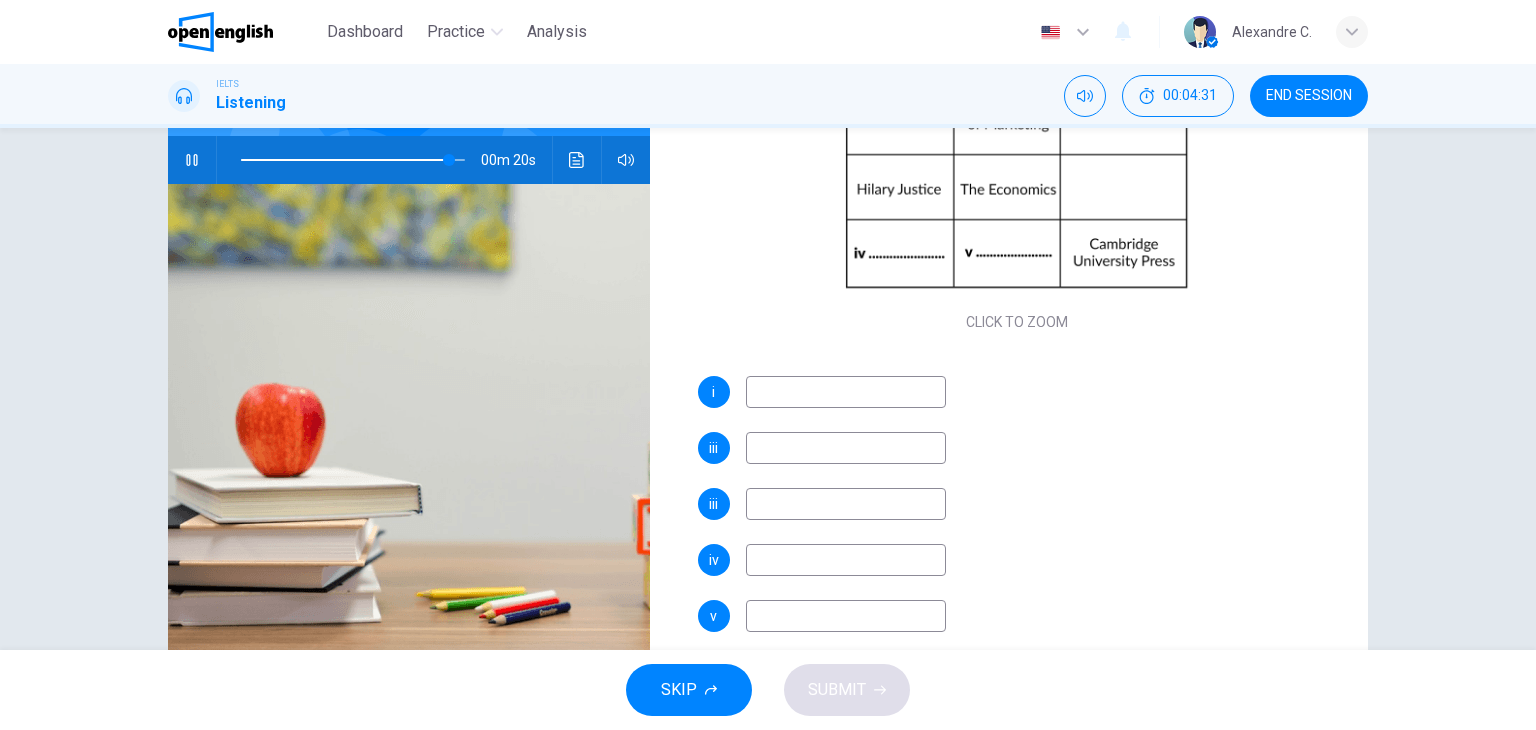click at bounding box center (846, 392) 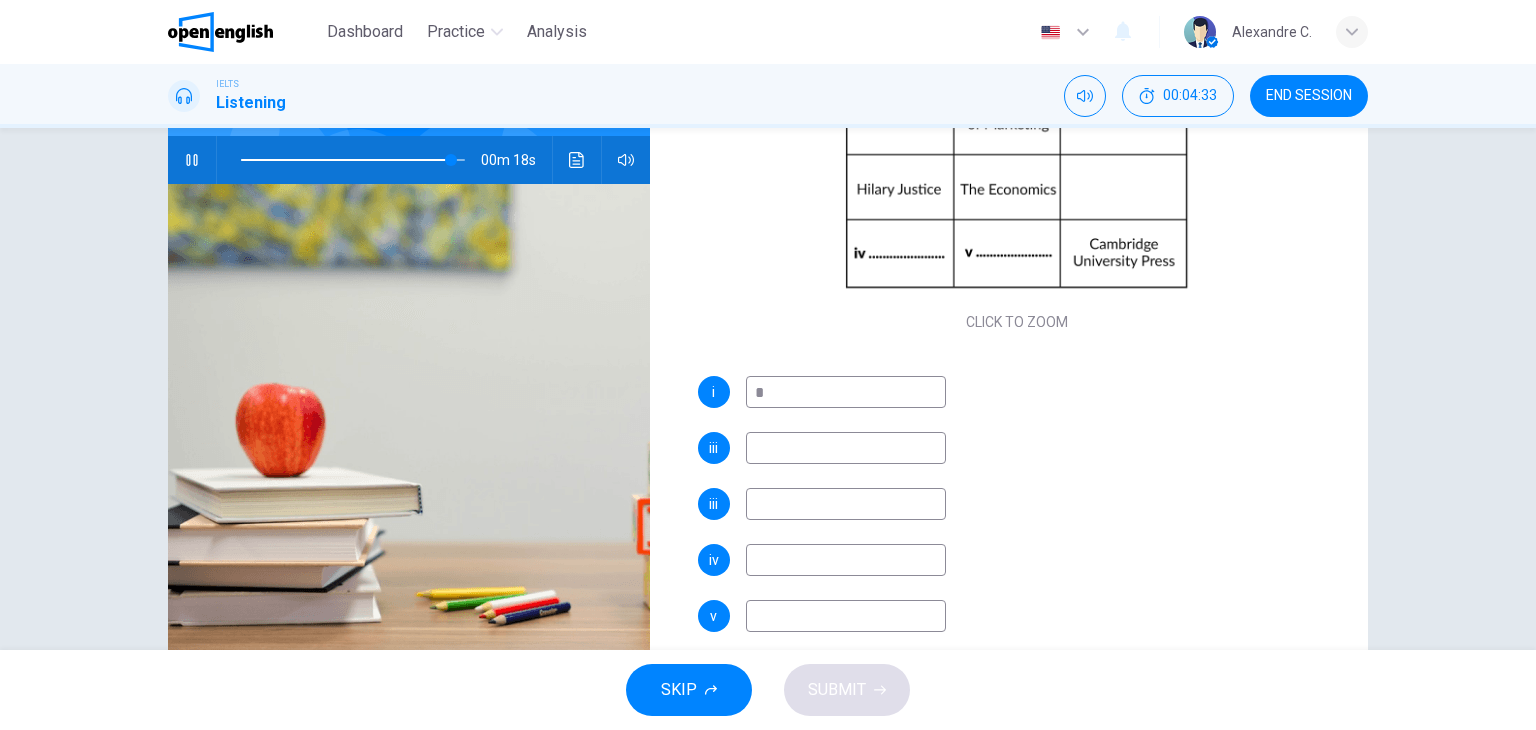 type on "*" 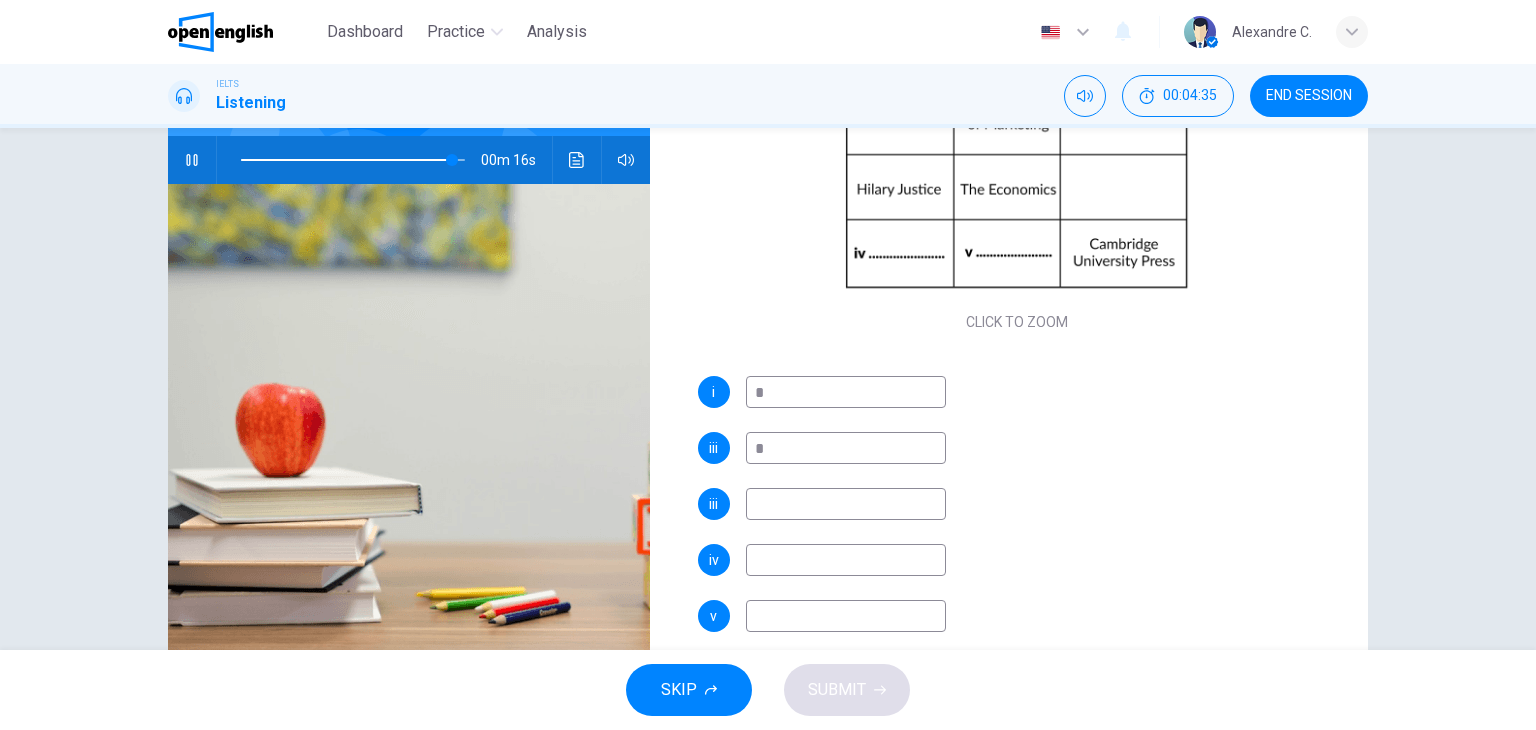 type on "*" 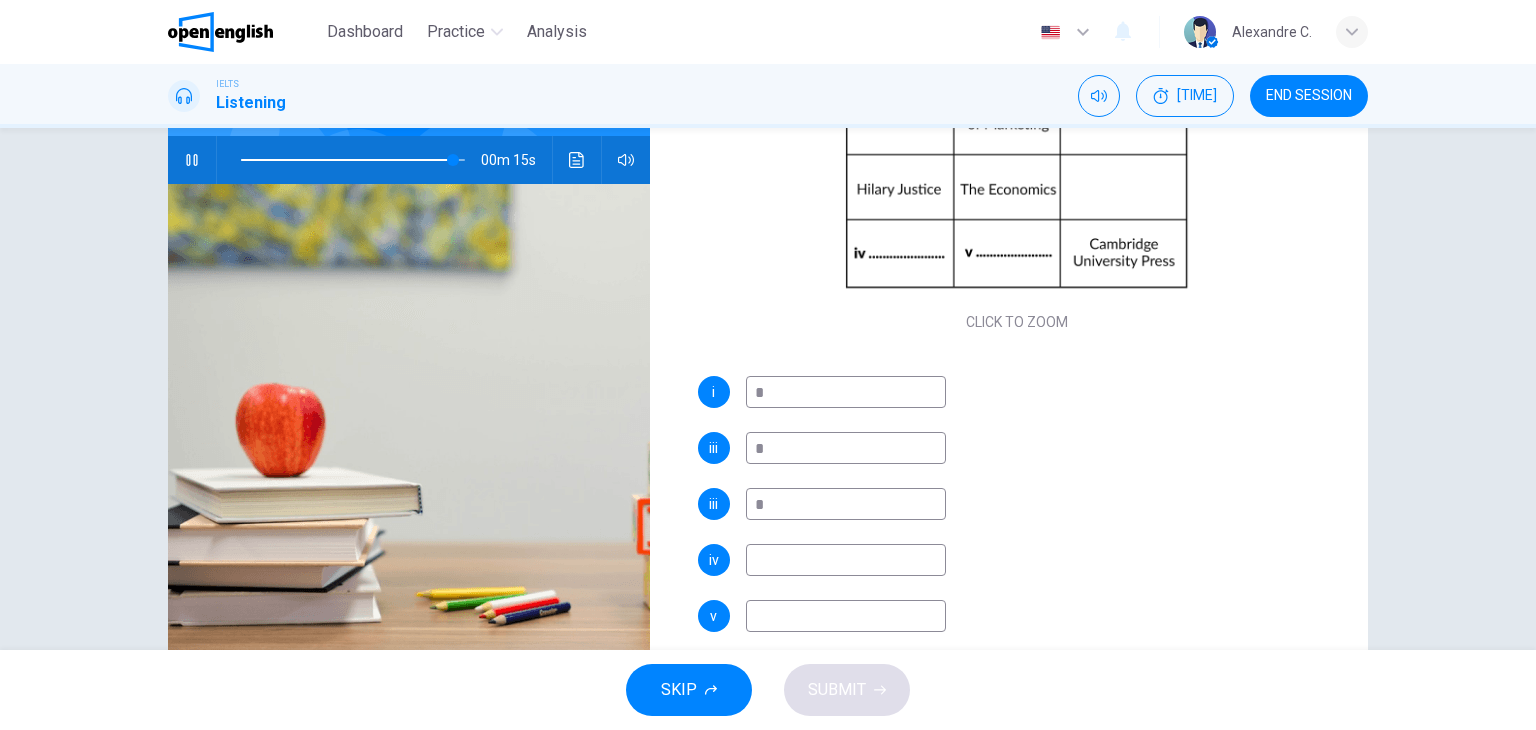 type on "*" 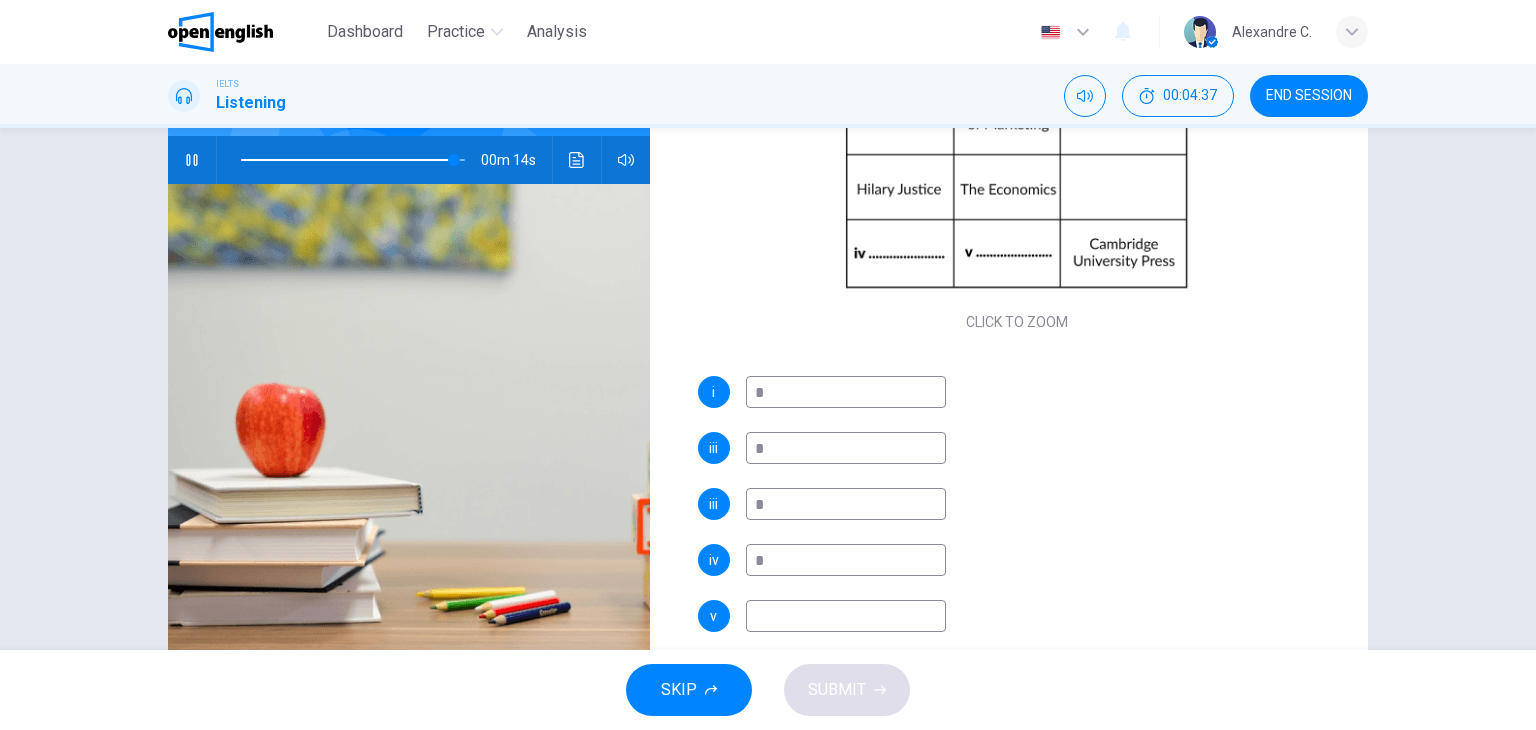 type on "*" 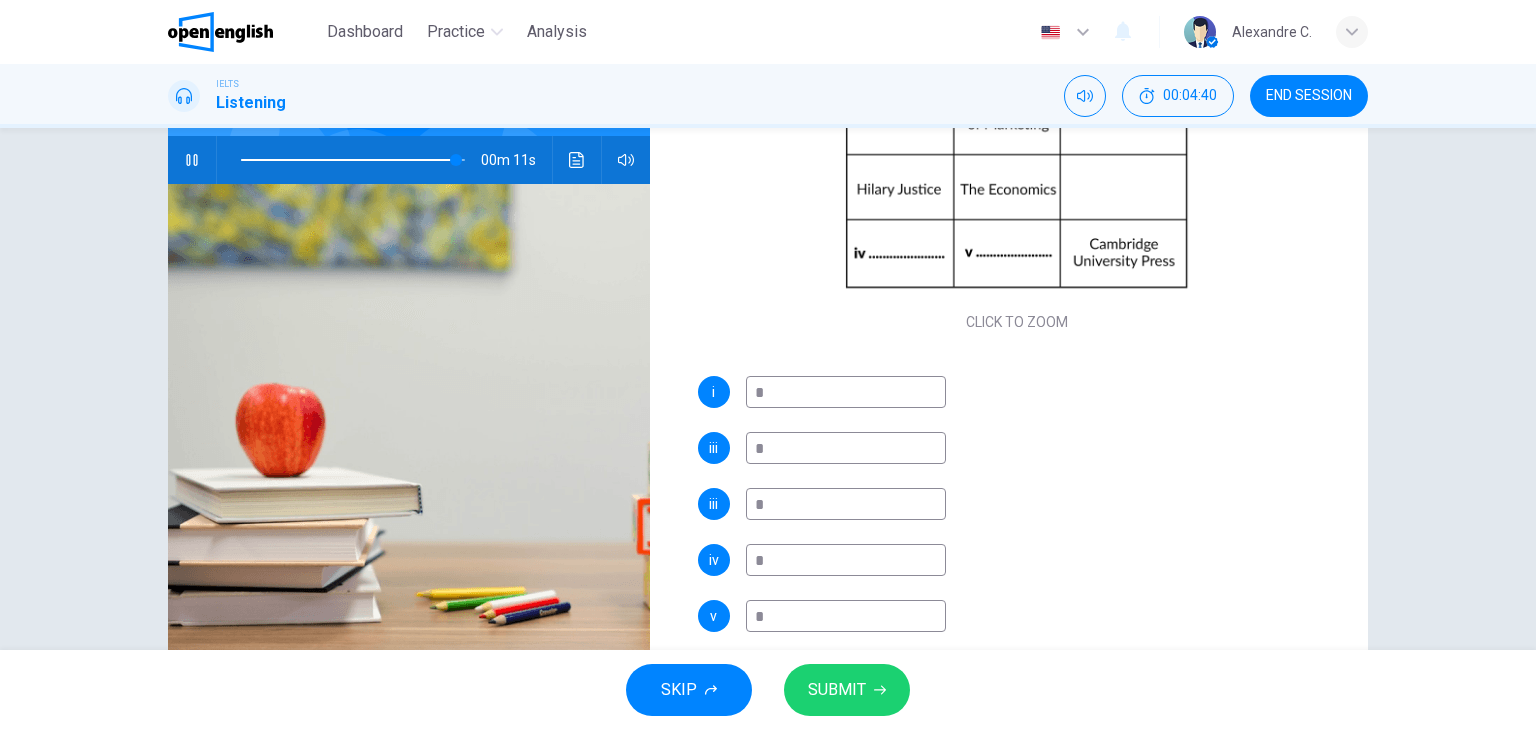 type on "*" 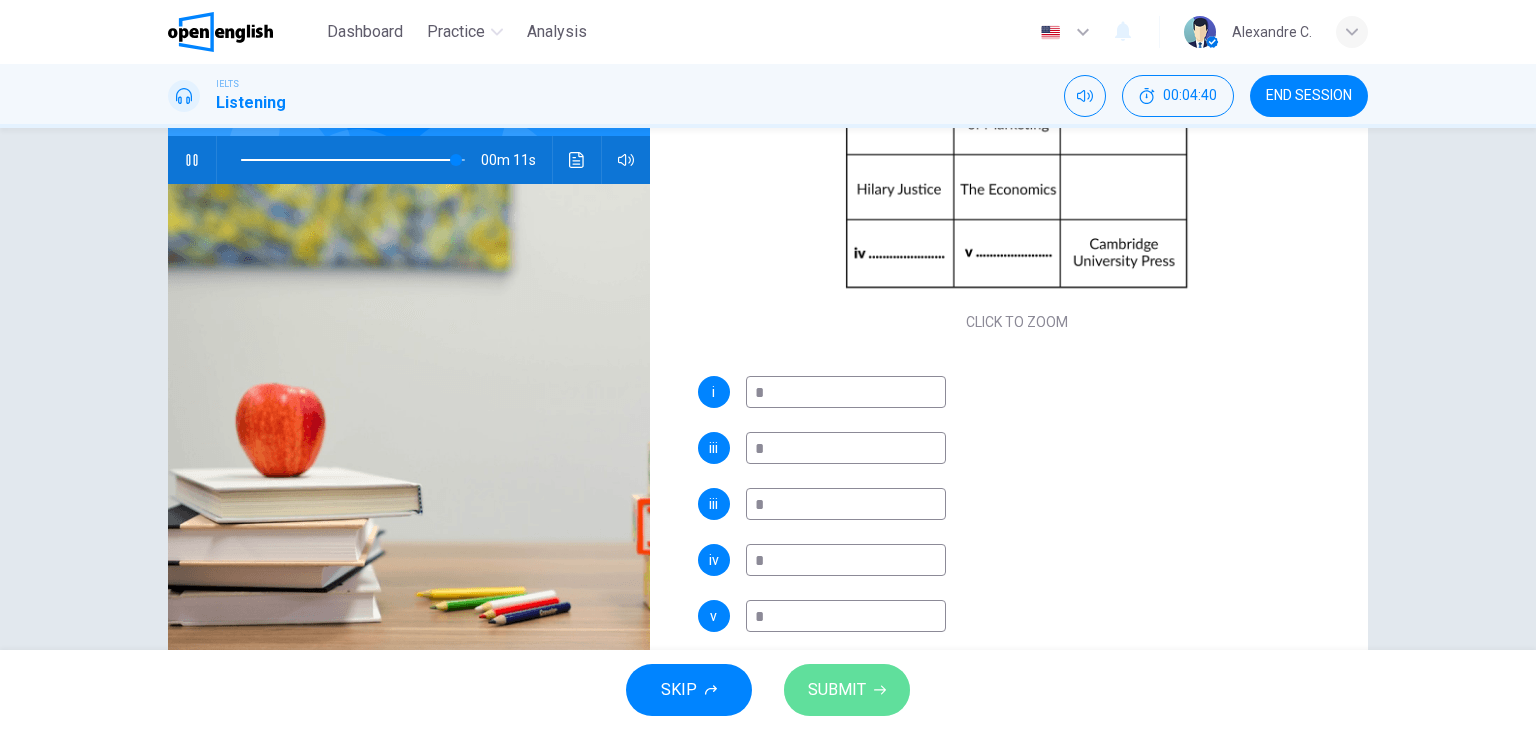 click on "SUBMIT" at bounding box center (837, 690) 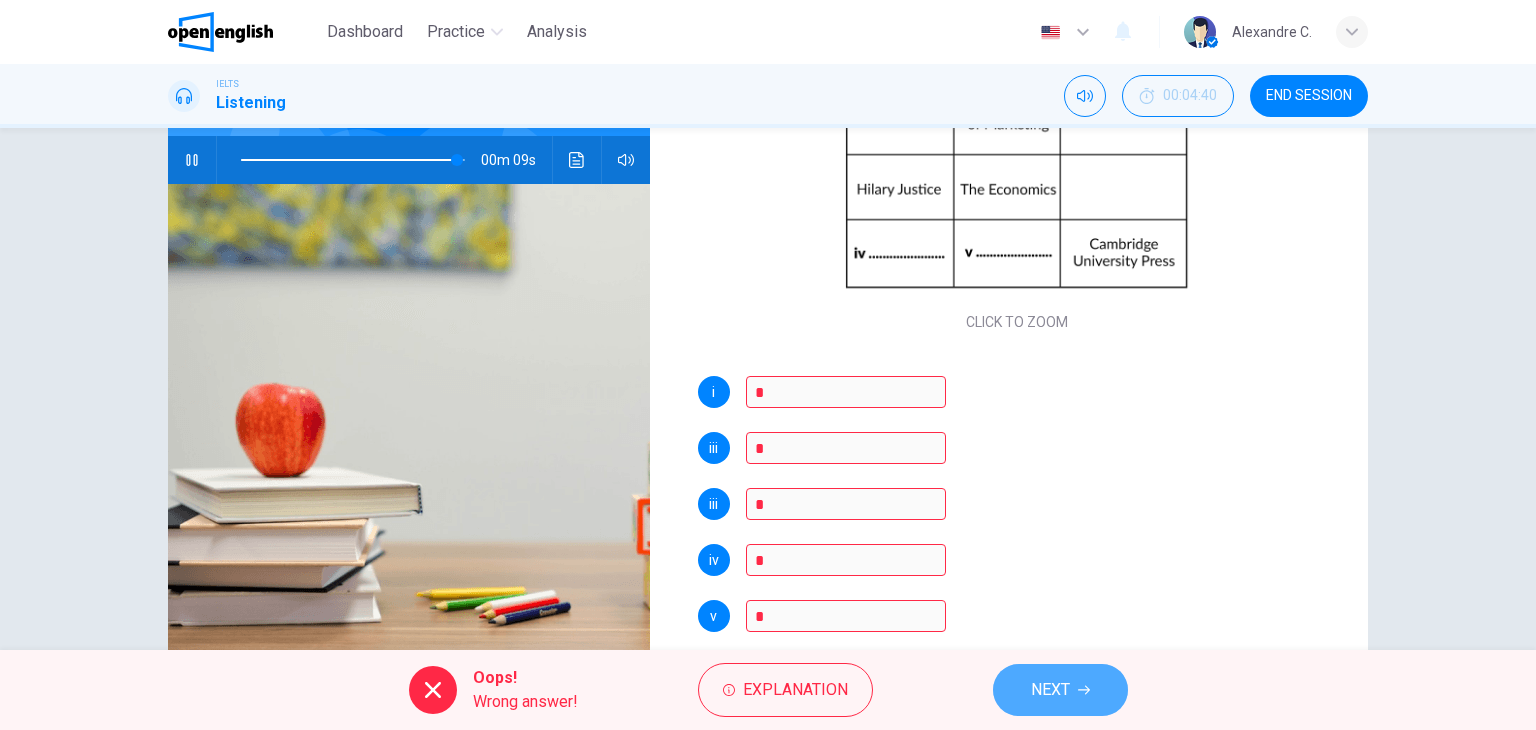 click on "NEXT" at bounding box center [1050, 690] 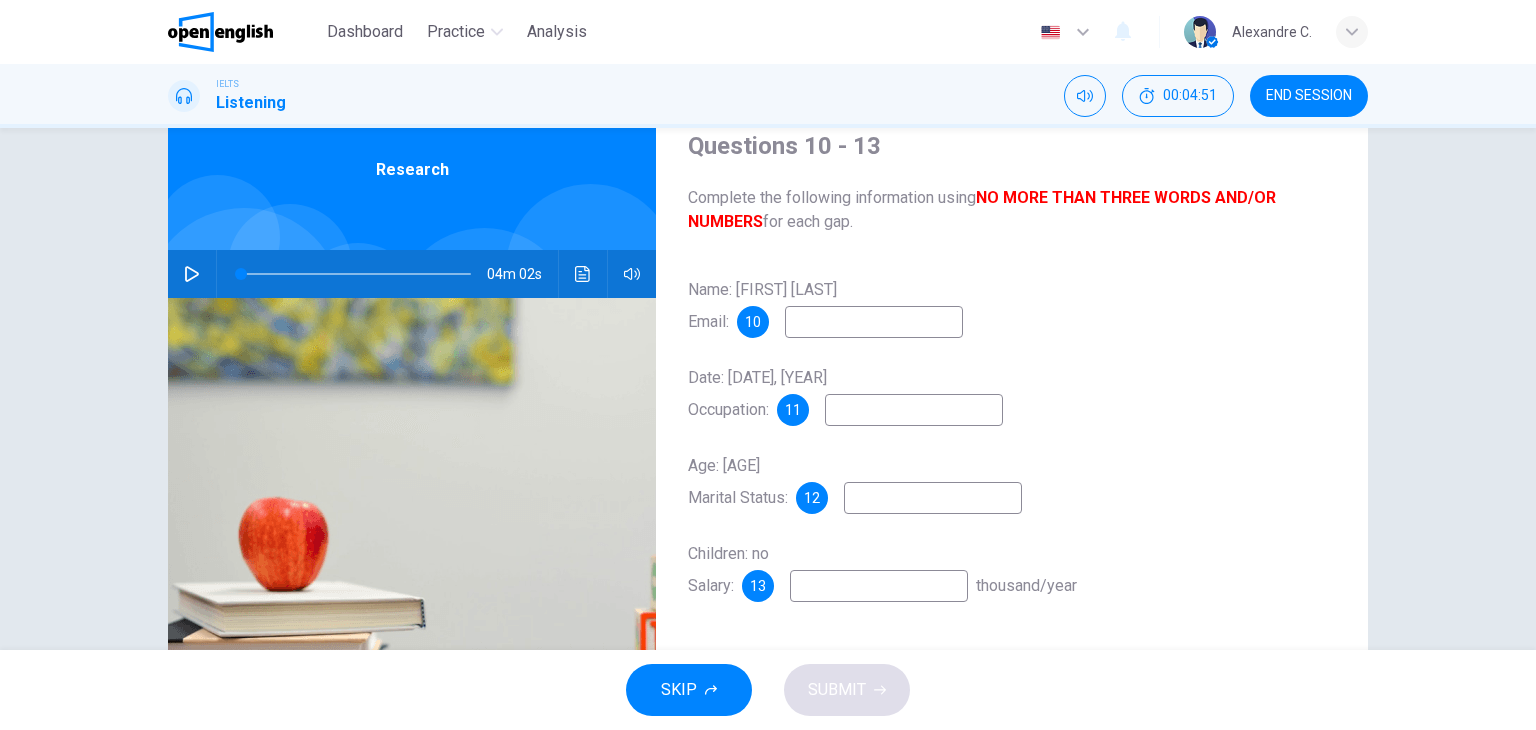 scroll, scrollTop: 84, scrollLeft: 0, axis: vertical 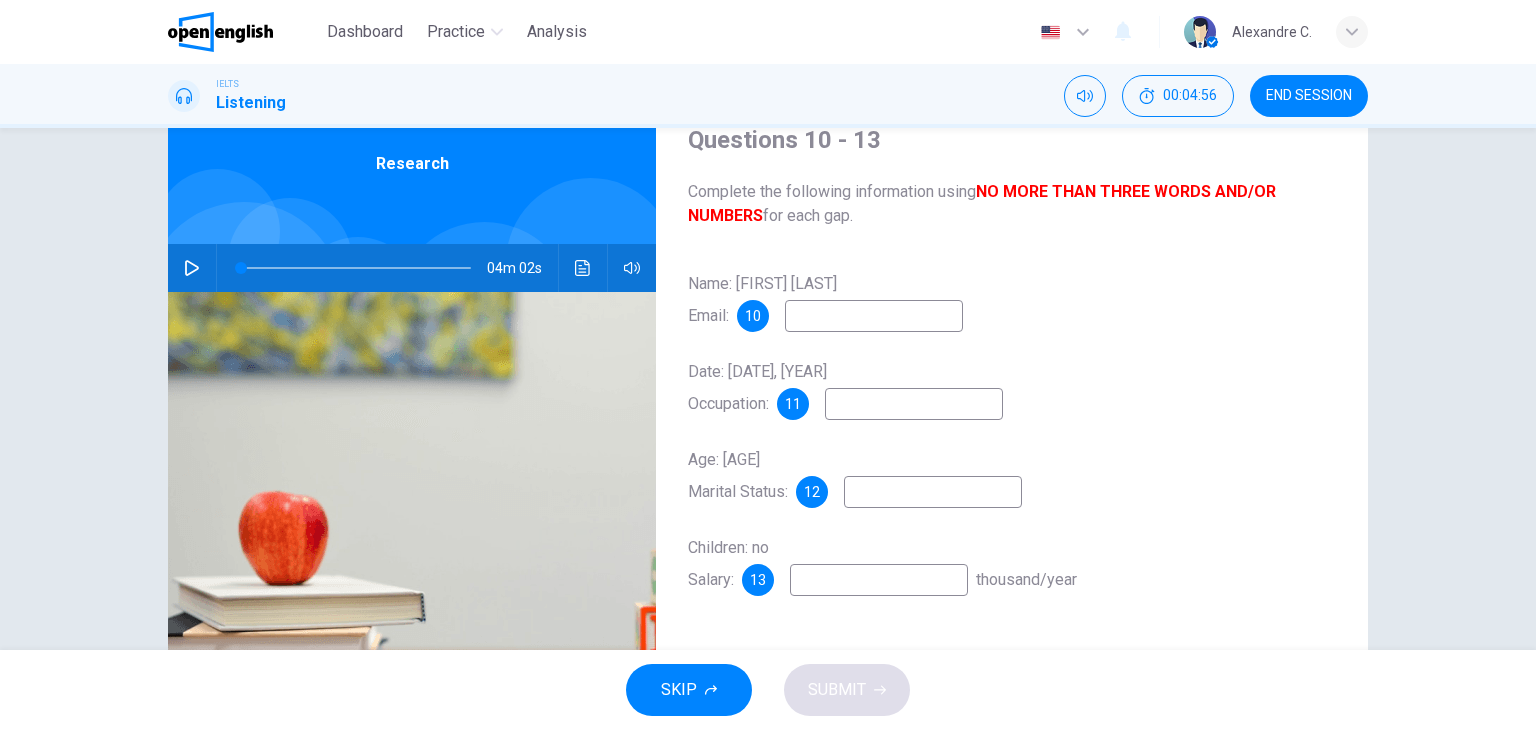 click at bounding box center (874, 316) 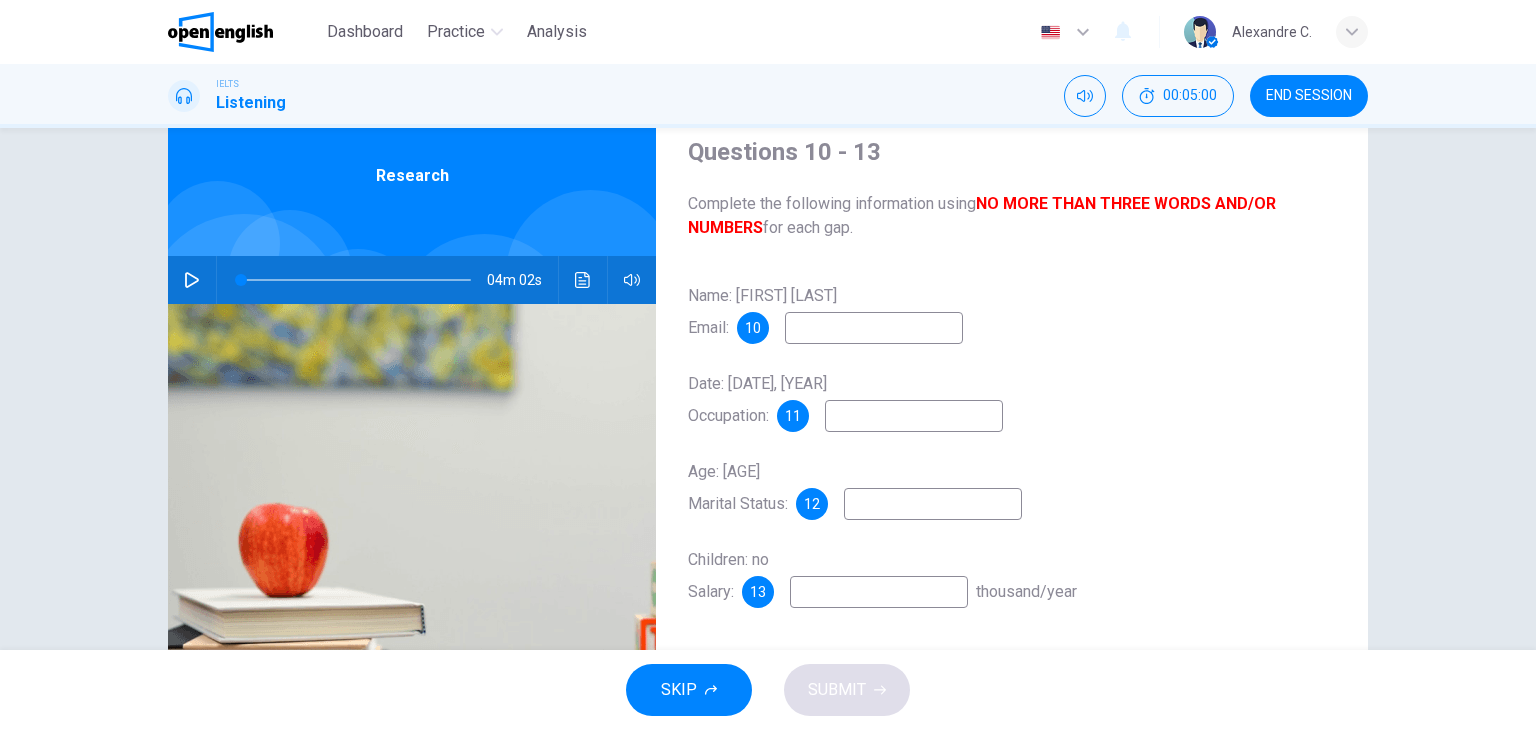 scroll, scrollTop: 71, scrollLeft: 0, axis: vertical 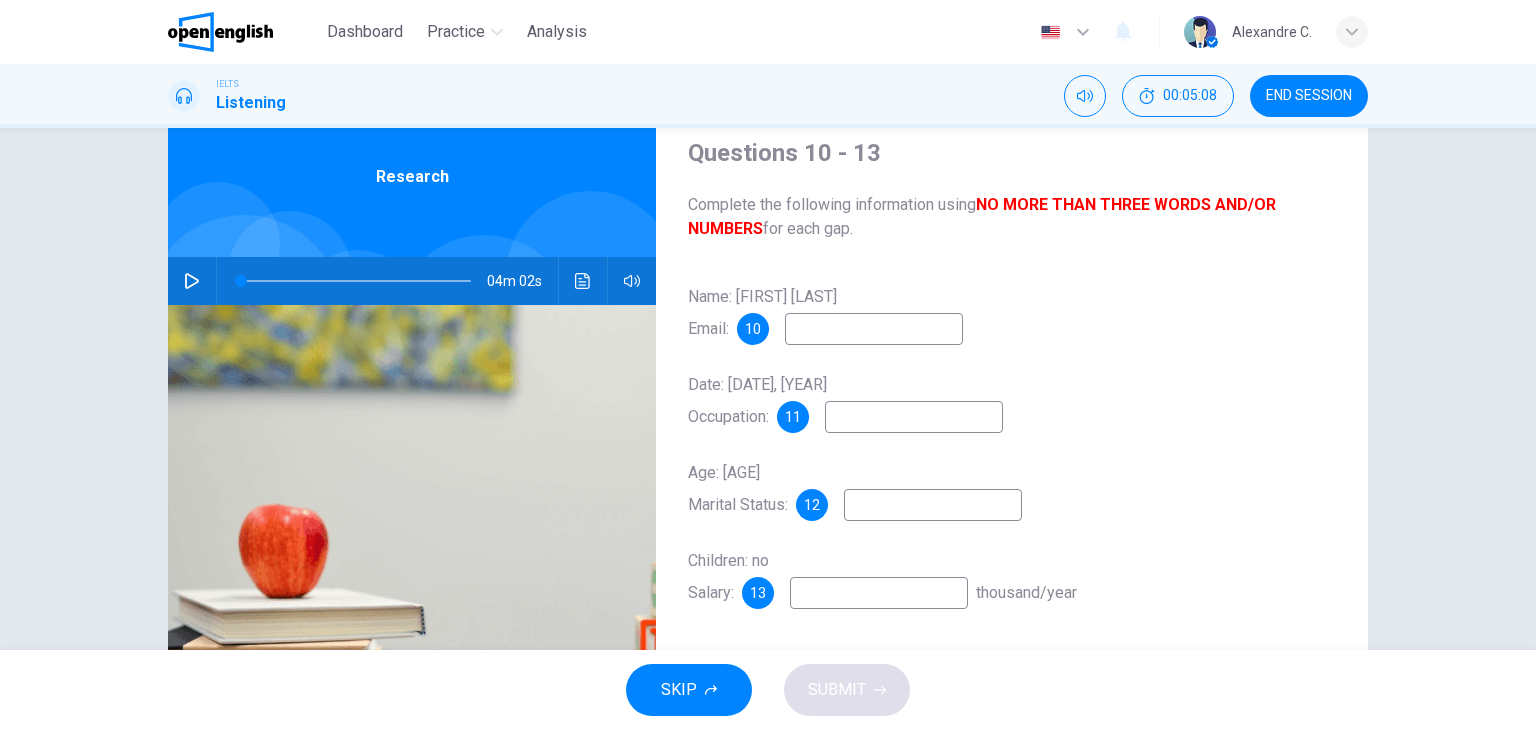 click at bounding box center [874, 329] 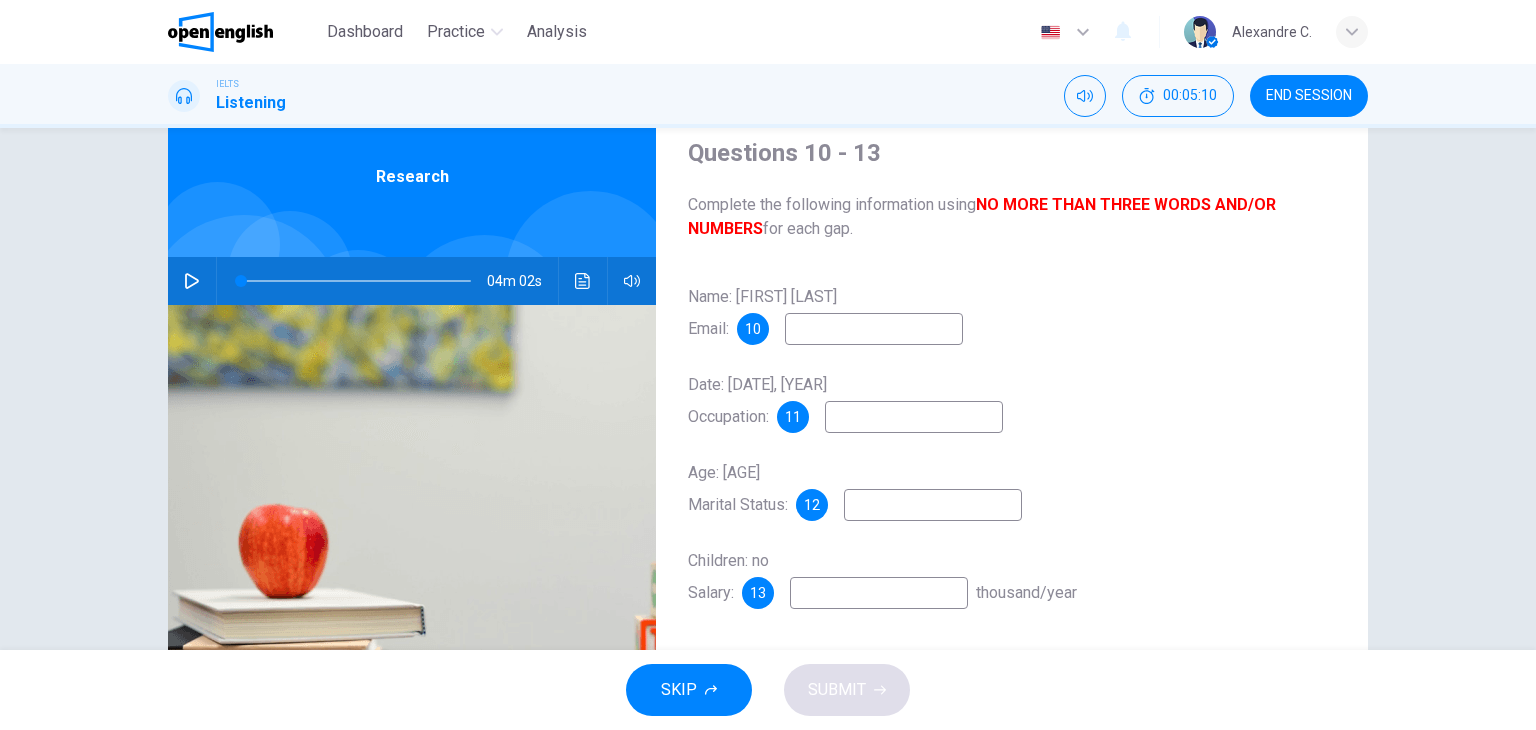scroll, scrollTop: 194, scrollLeft: 0, axis: vertical 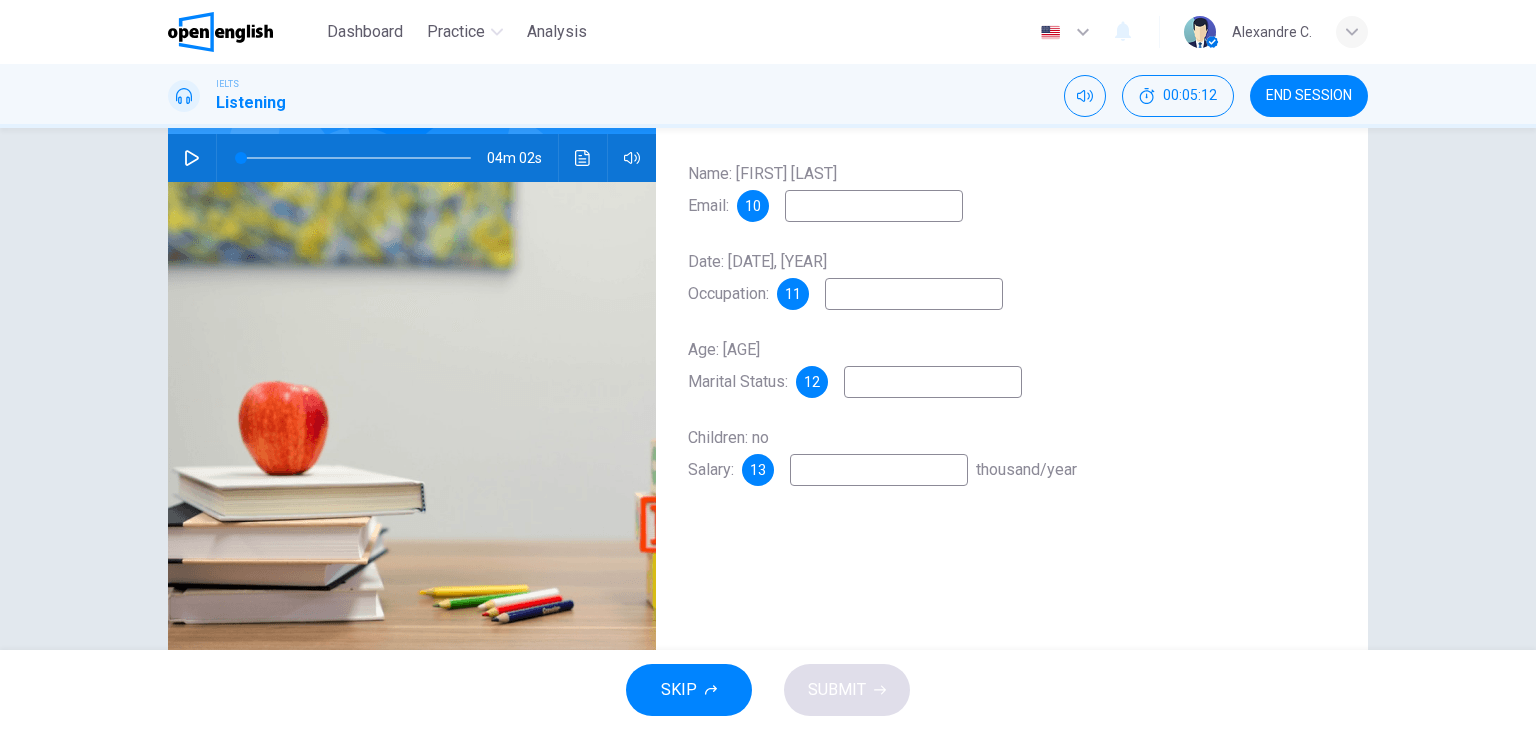 click at bounding box center [874, 206] 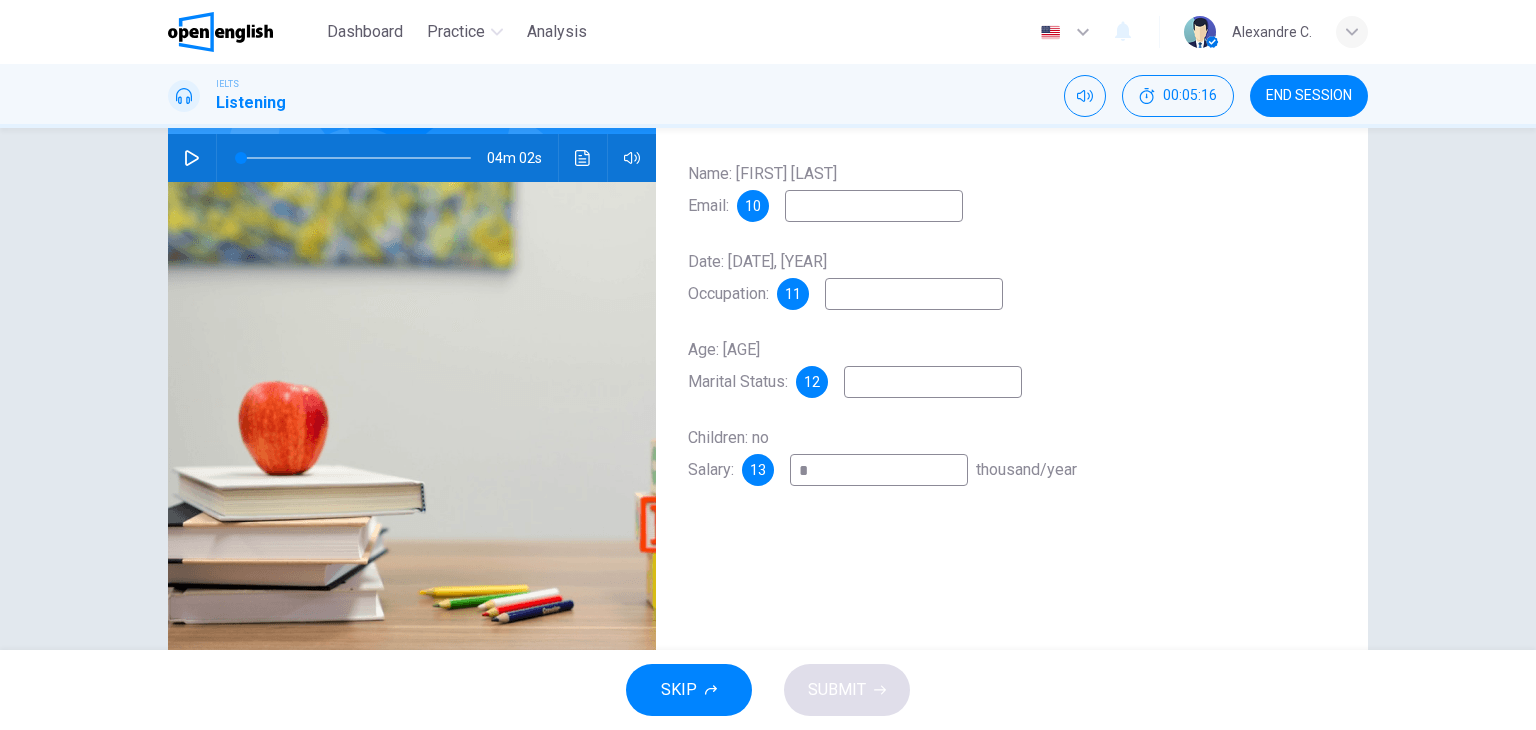 type on "*" 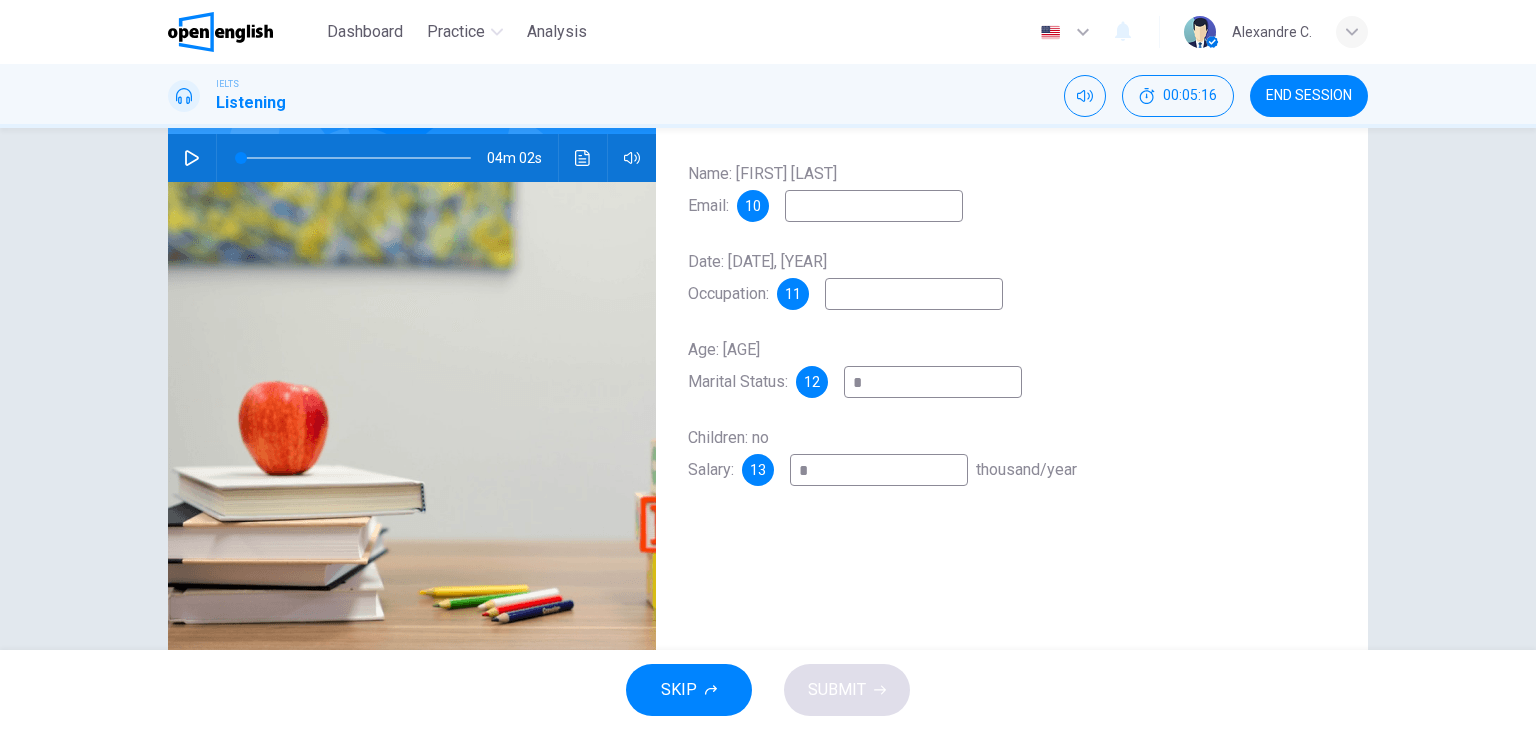 click on "*" at bounding box center (874, 206) 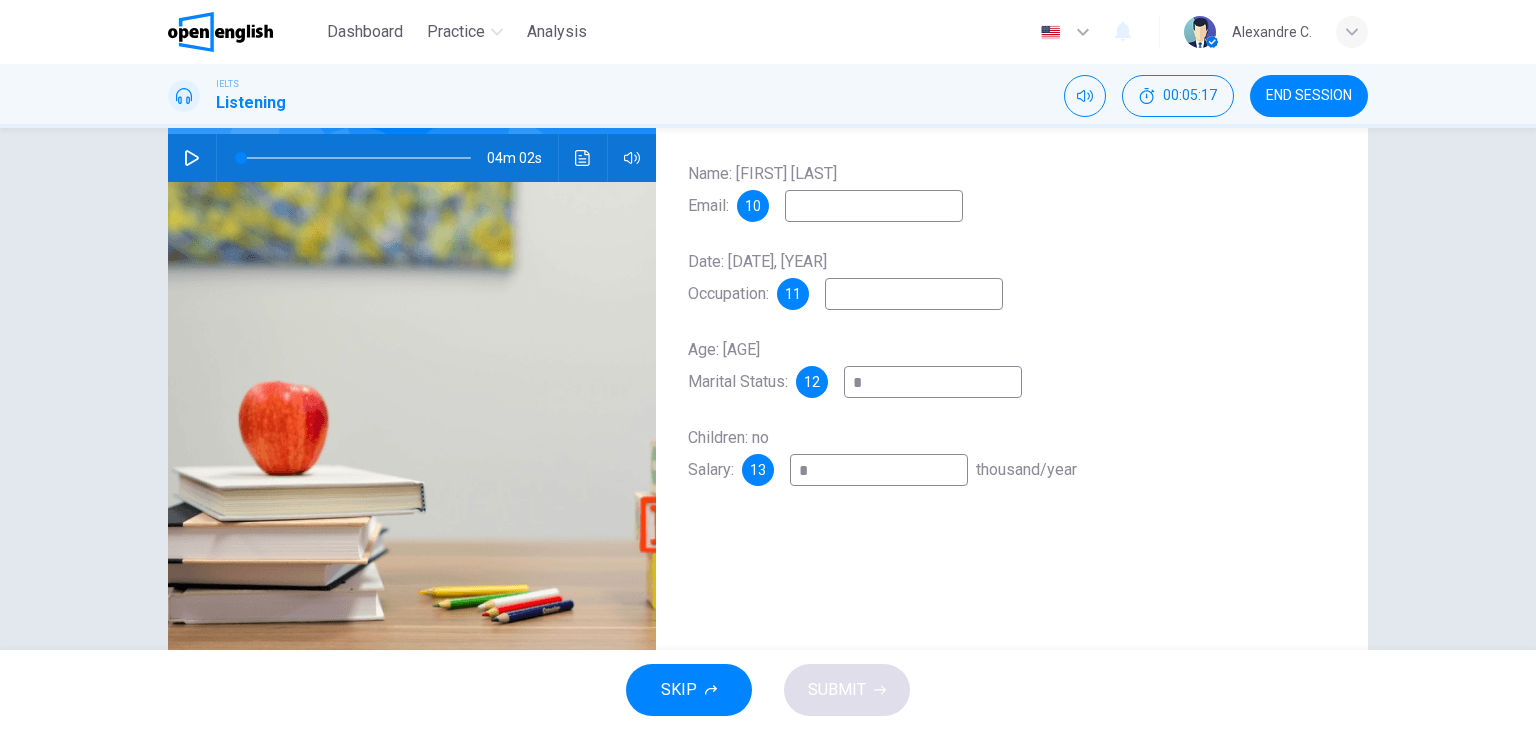 type on "*" 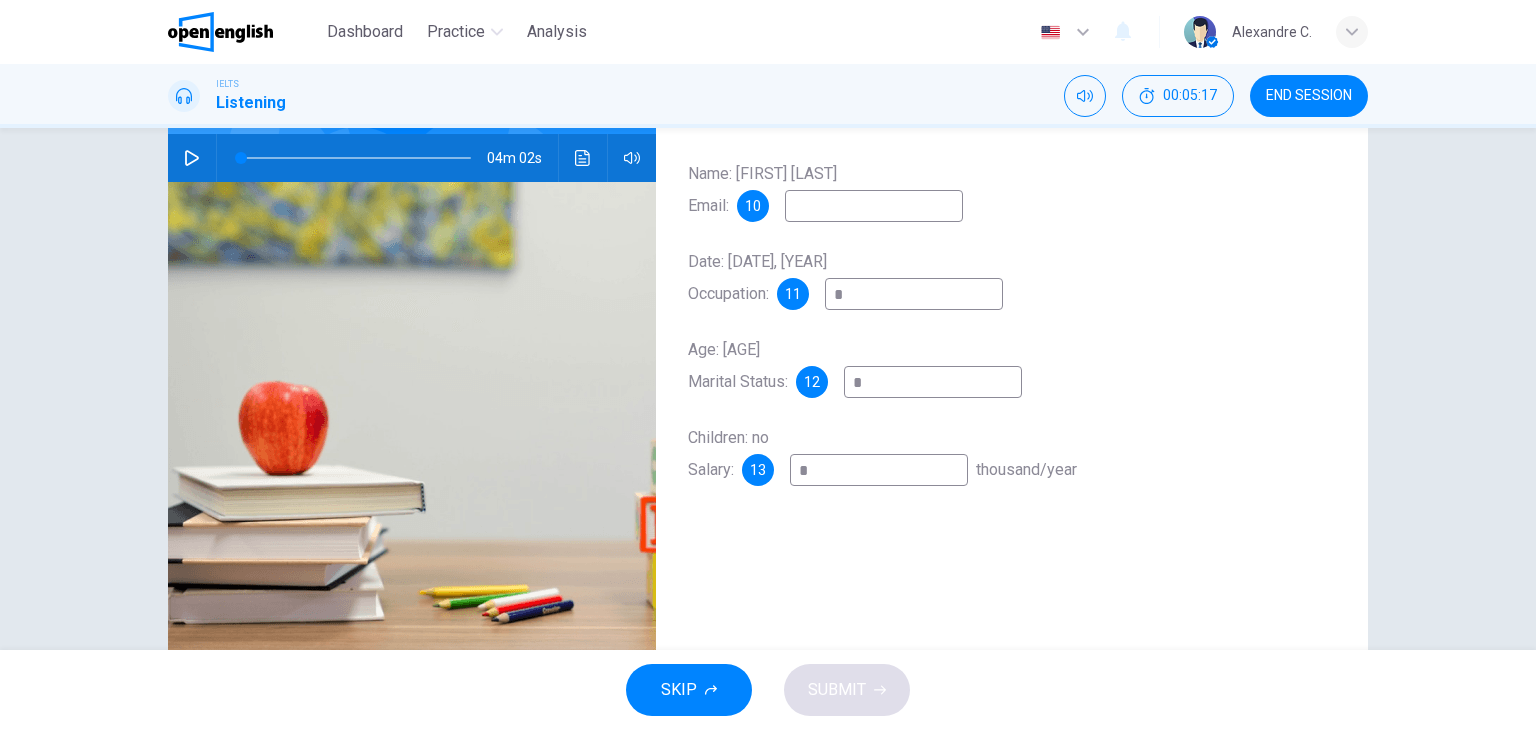 click on "*" at bounding box center (874, 206) 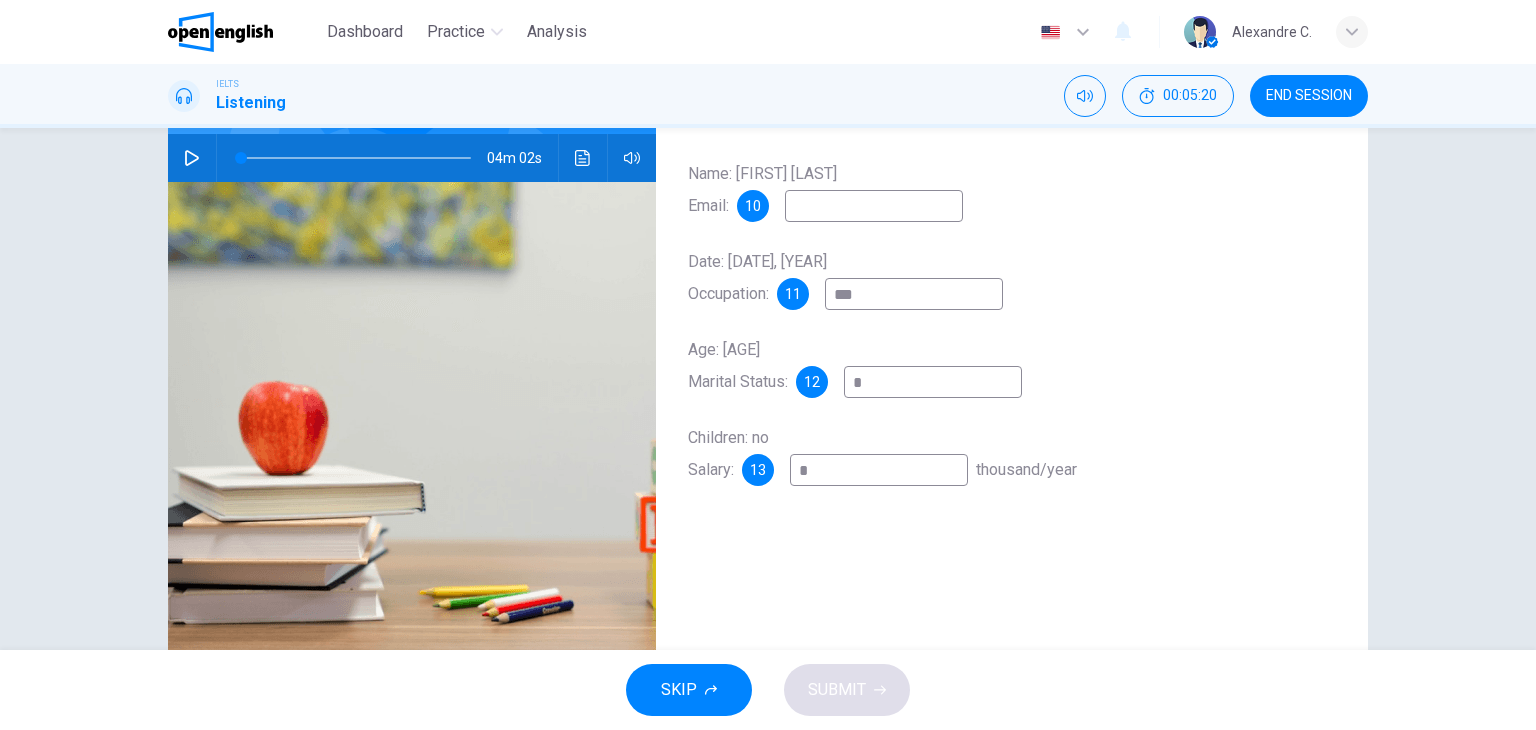 type on "***" 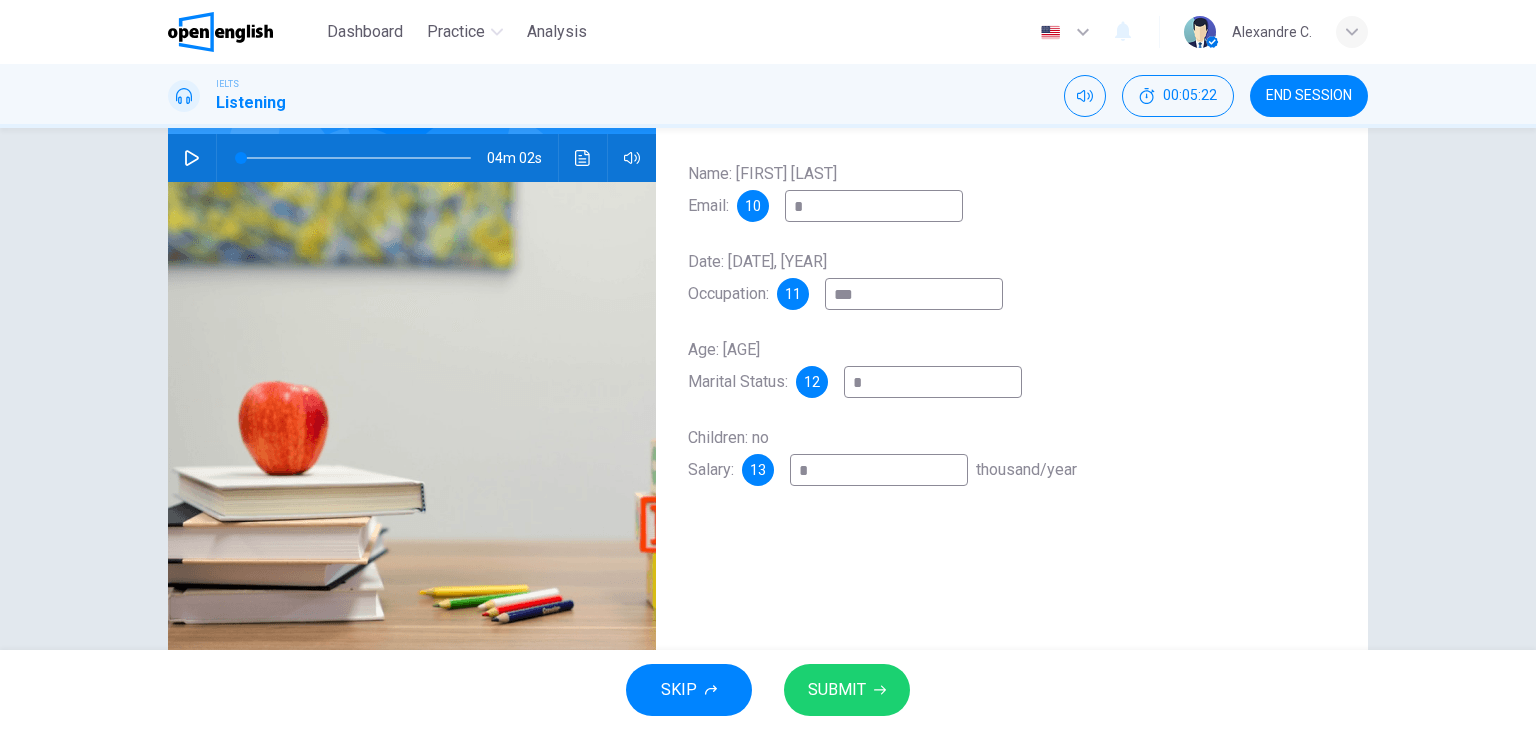 type on "*" 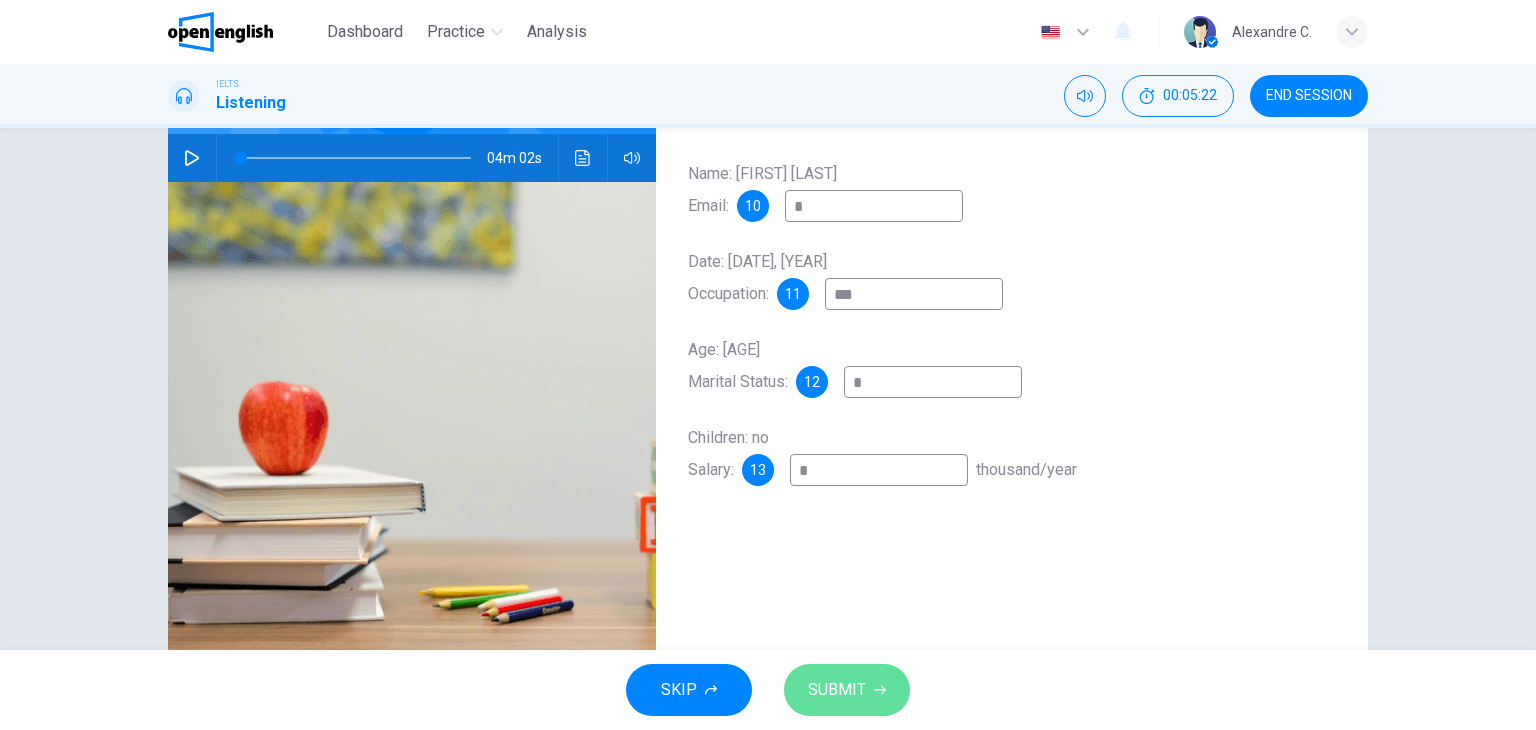 click on "SUBMIT" at bounding box center (837, 690) 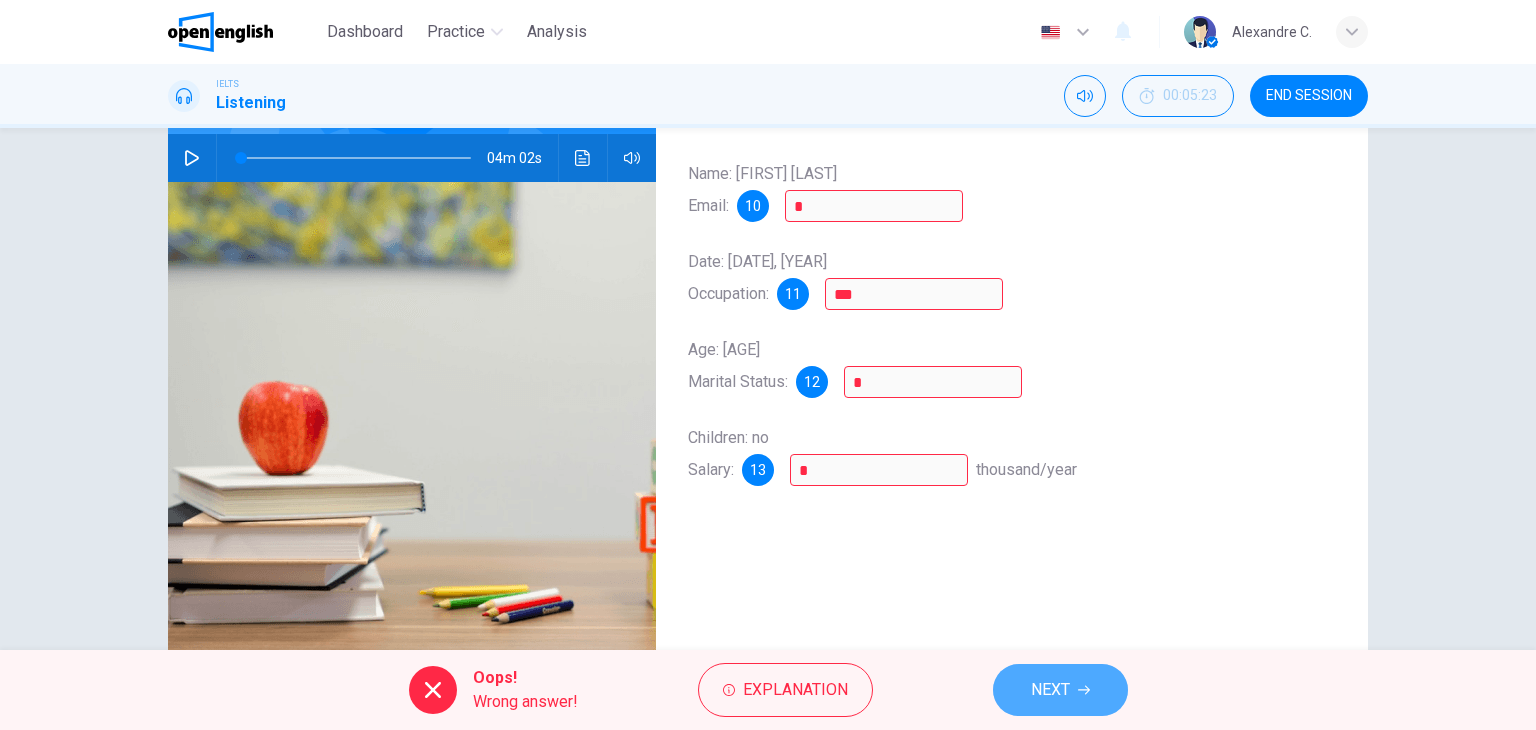 click on "NEXT" at bounding box center [1050, 690] 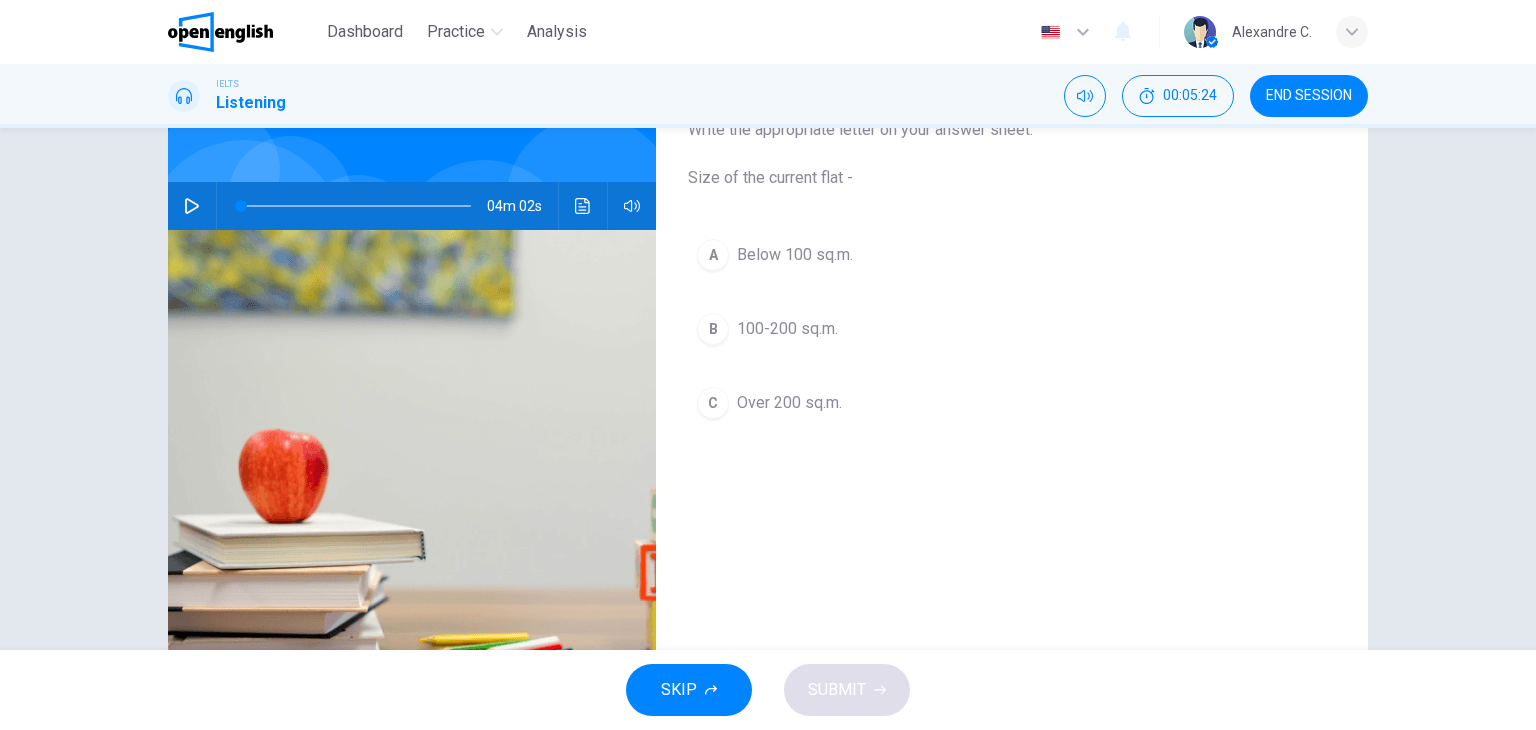 scroll, scrollTop: 68, scrollLeft: 0, axis: vertical 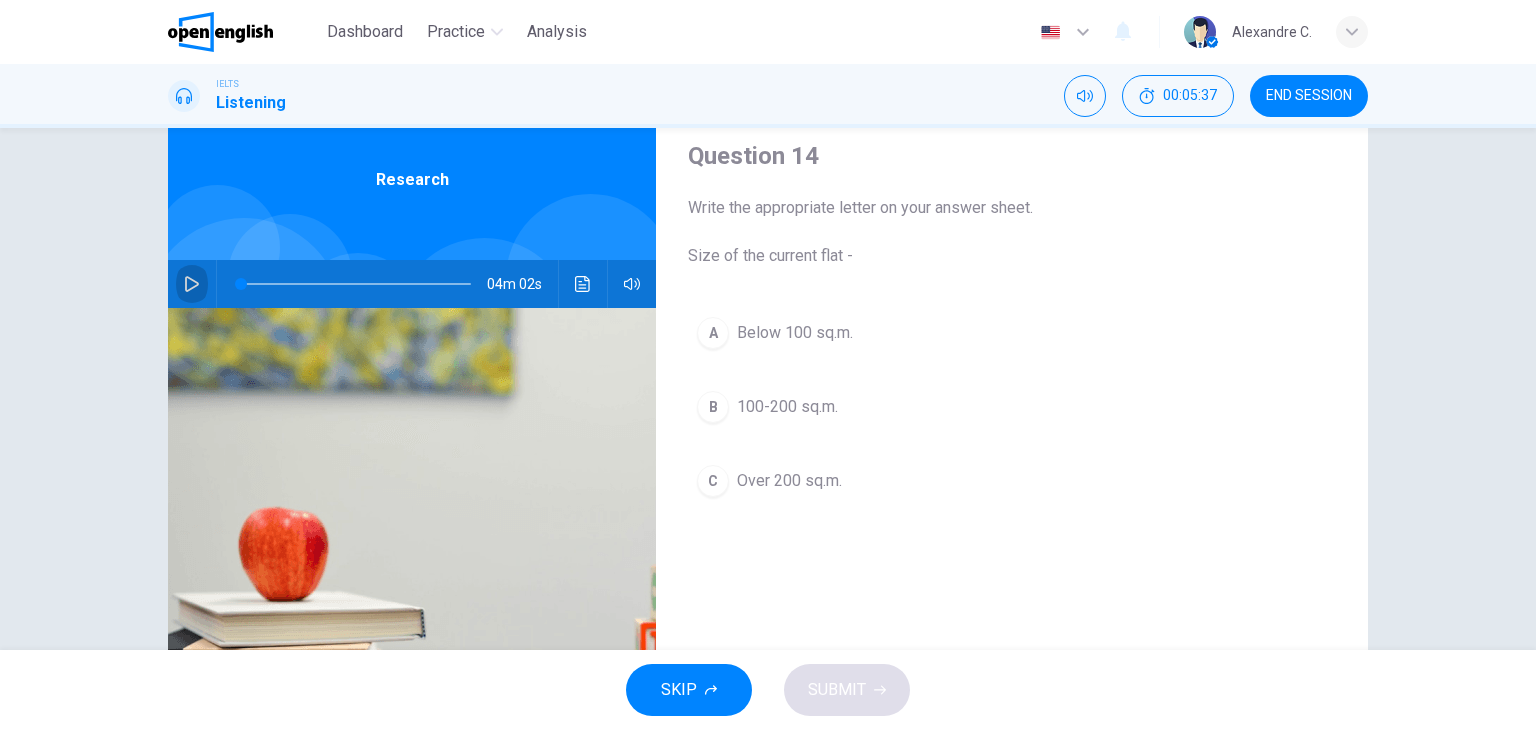 click at bounding box center (192, 284) 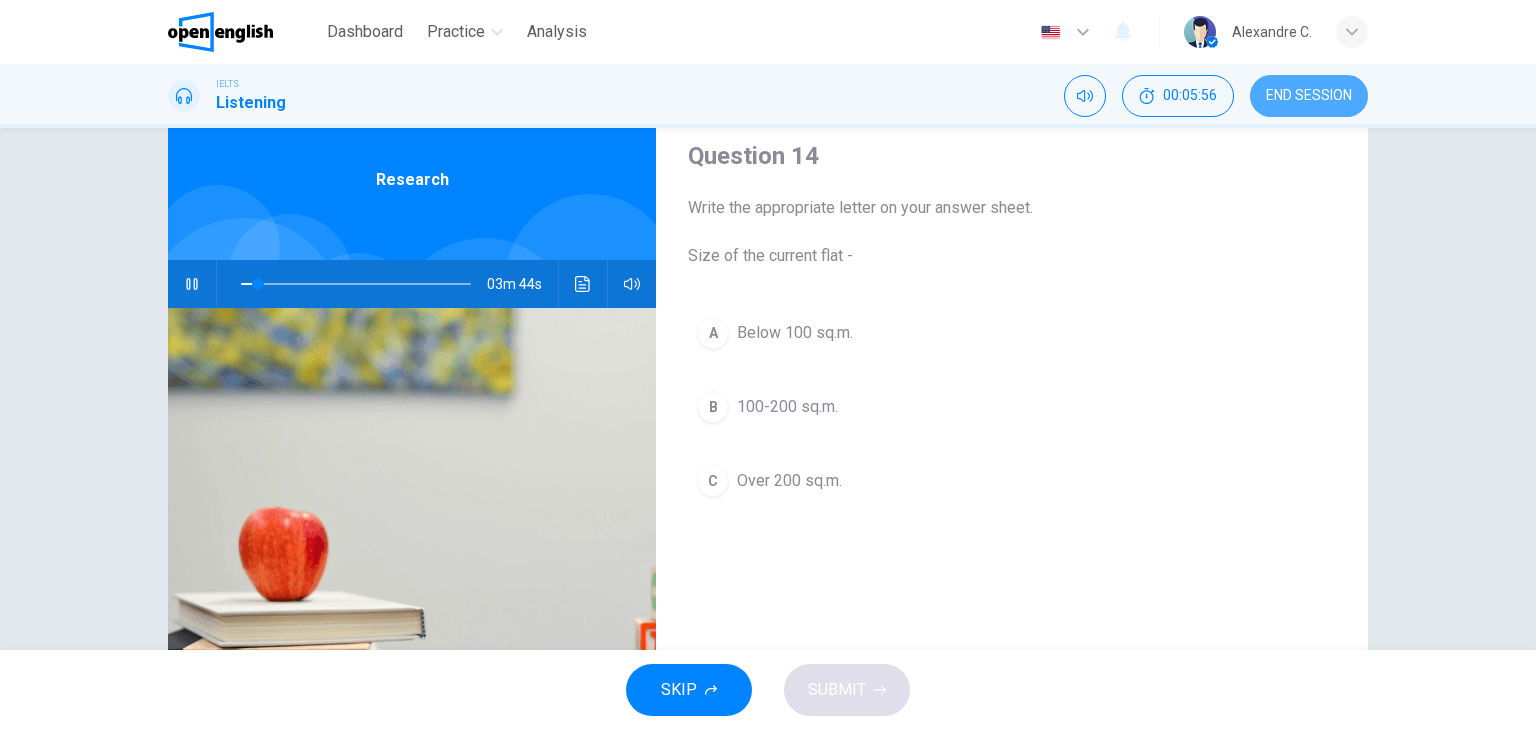 click on "END SESSION" at bounding box center [1309, 96] 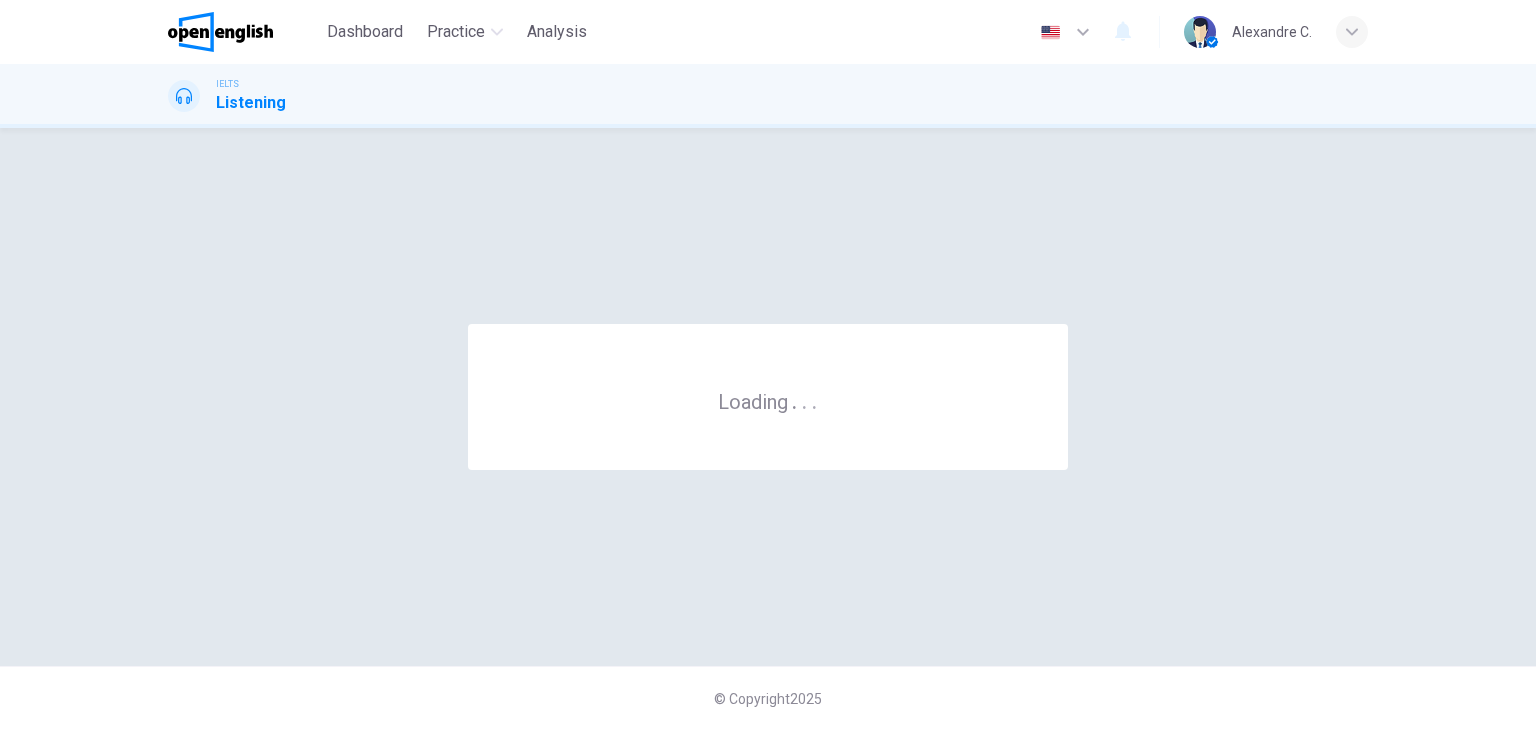scroll, scrollTop: 0, scrollLeft: 0, axis: both 